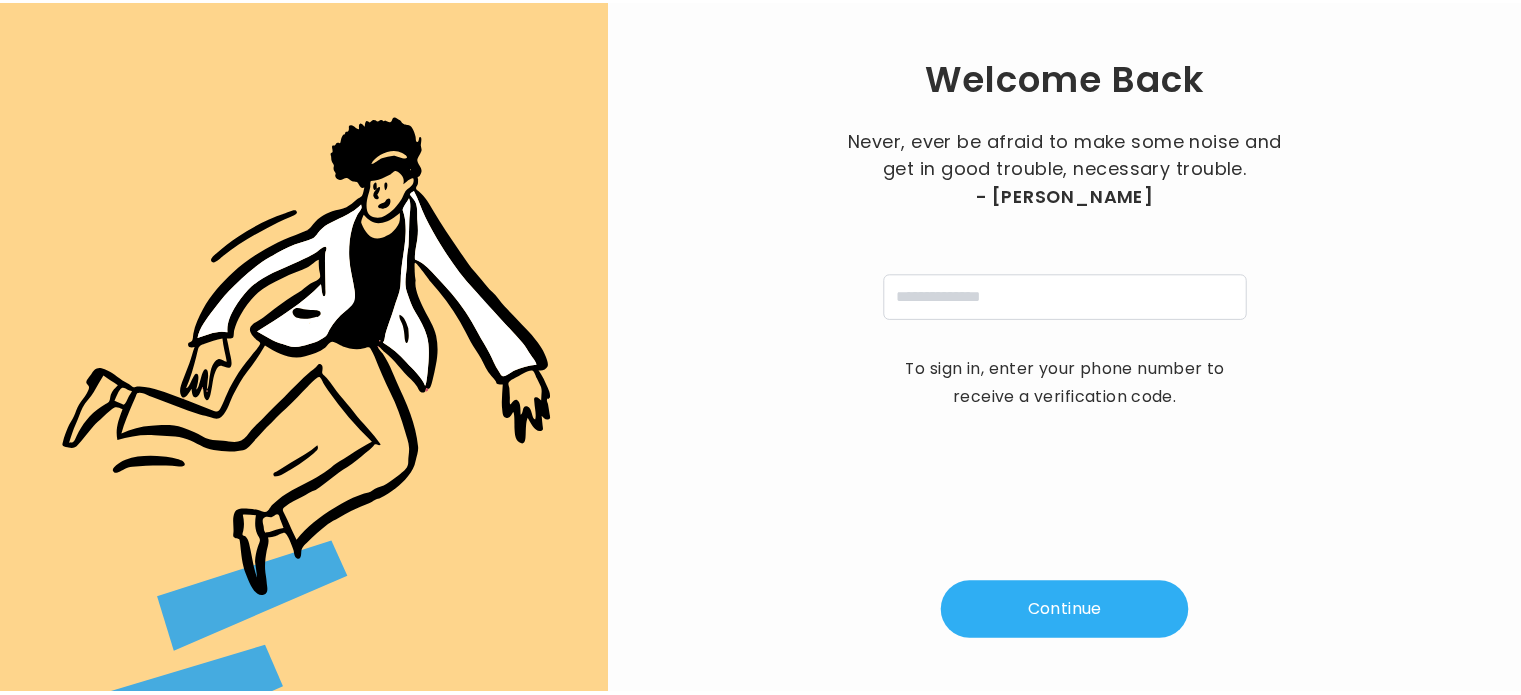 scroll, scrollTop: 0, scrollLeft: 0, axis: both 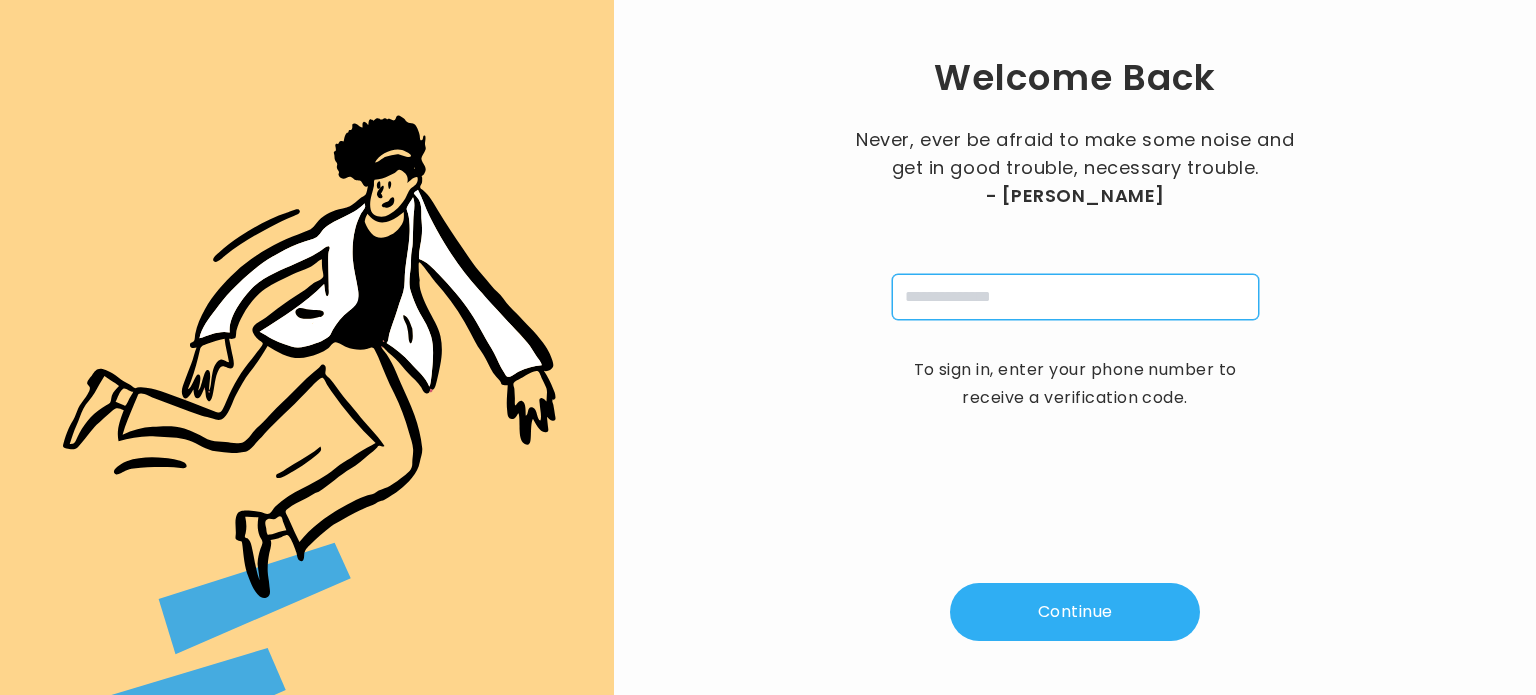 click at bounding box center (1075, 297) 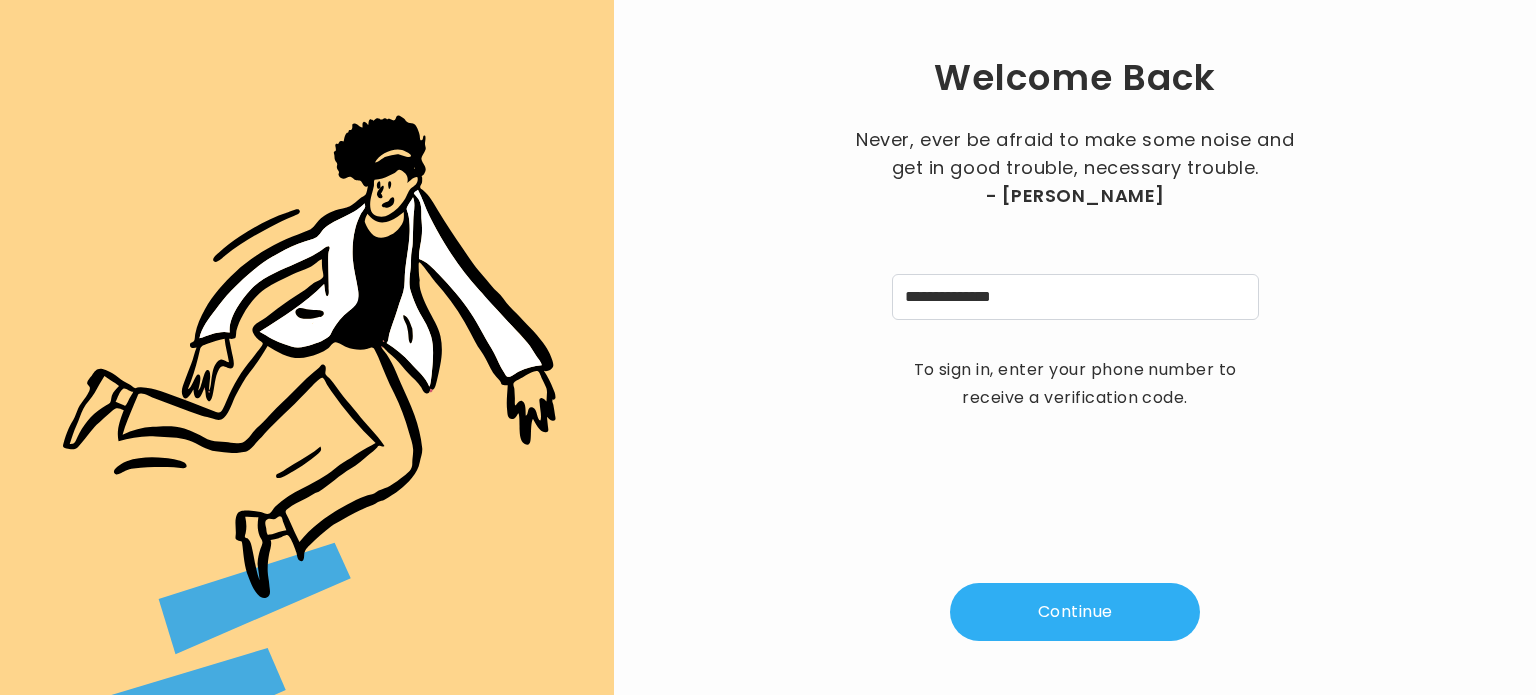 click on "Continue" at bounding box center [1075, 612] 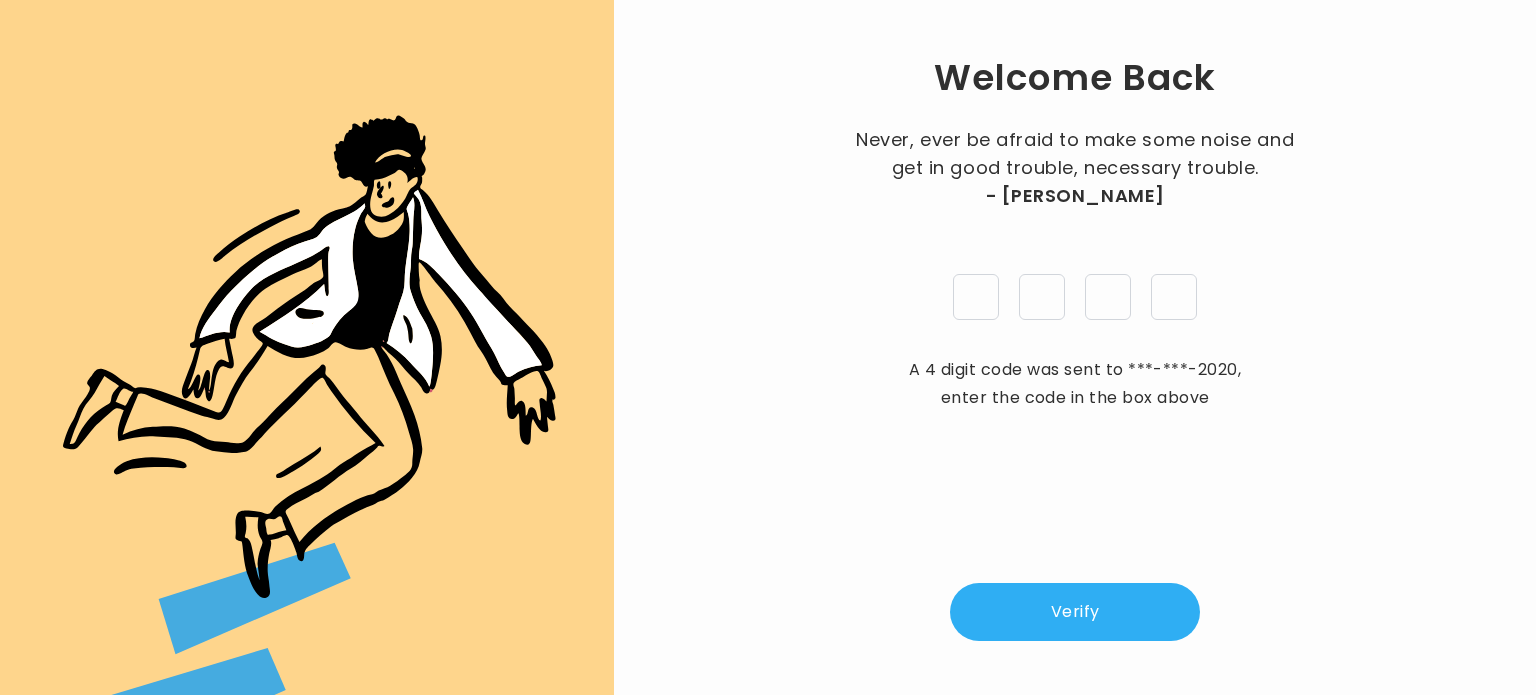 click on "Welcome Back Never, ever be afraid to make some noise and get in good trouble, necessary trouble.   - John Lewis A 4 digit code was sent to   ***-***-2020 , enter the code in the box above Verify" at bounding box center (1075, 347) 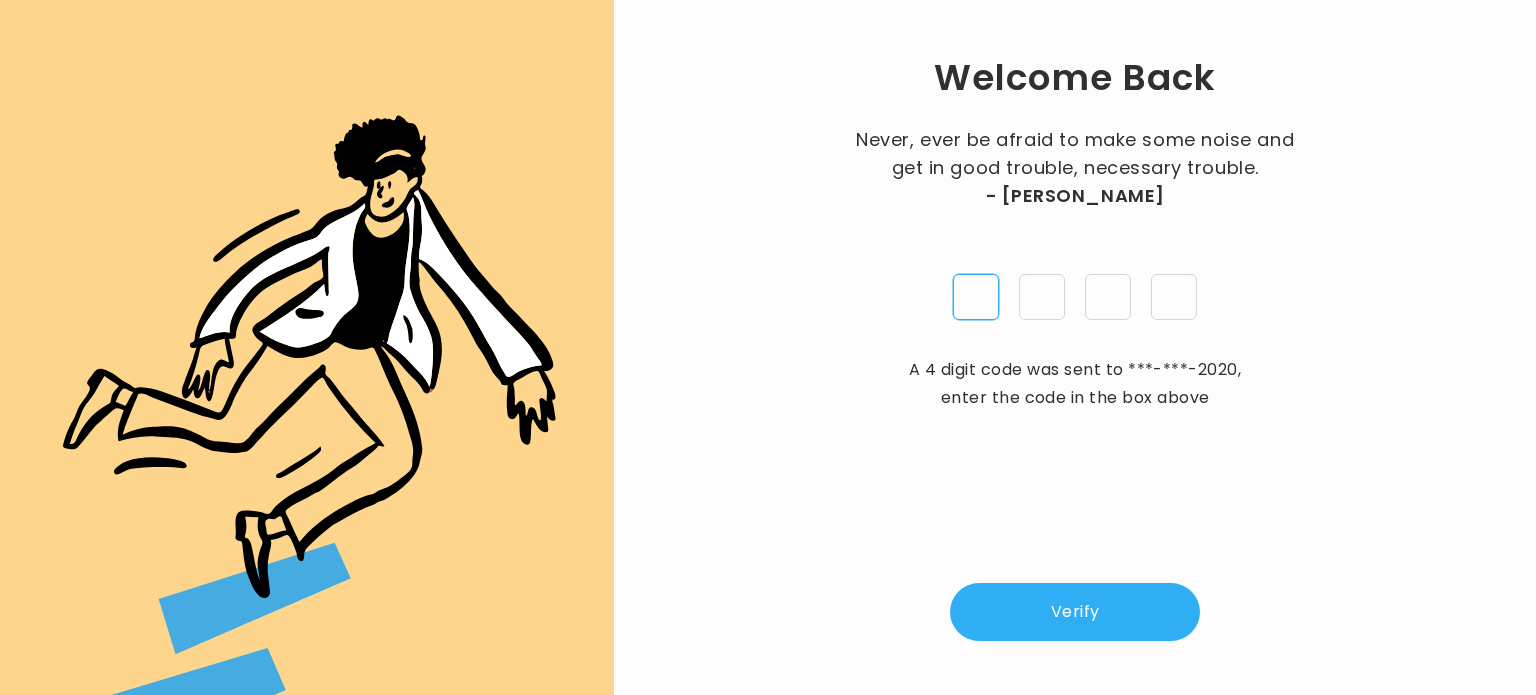 click at bounding box center (976, 297) 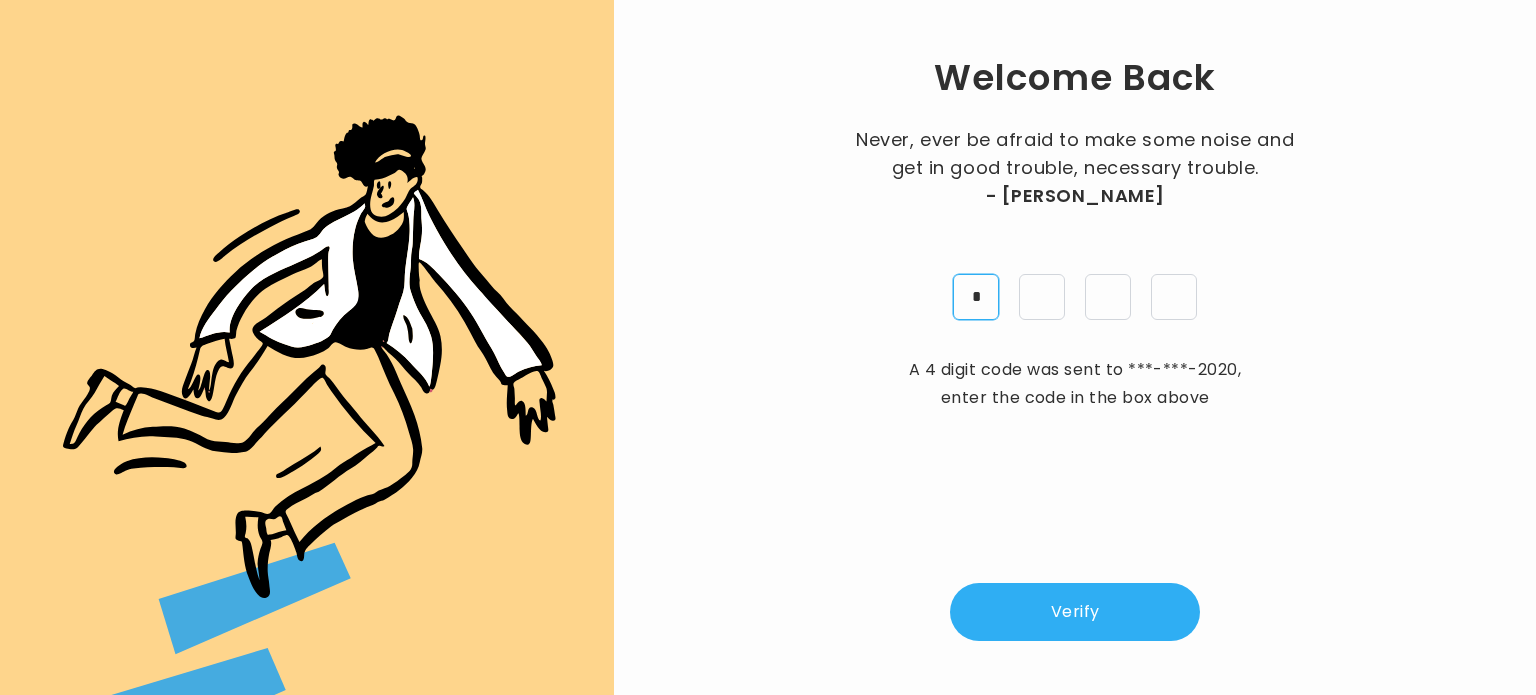 type on "*" 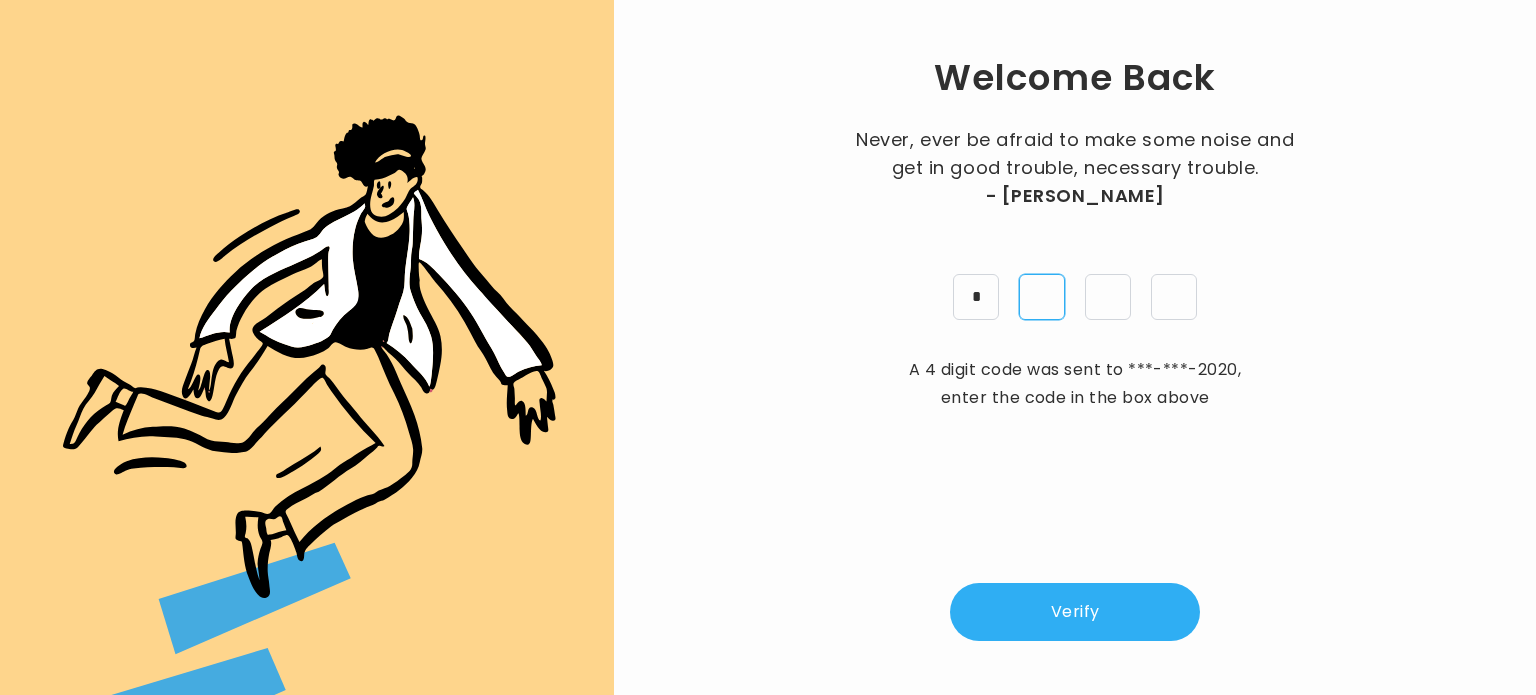 type on "*" 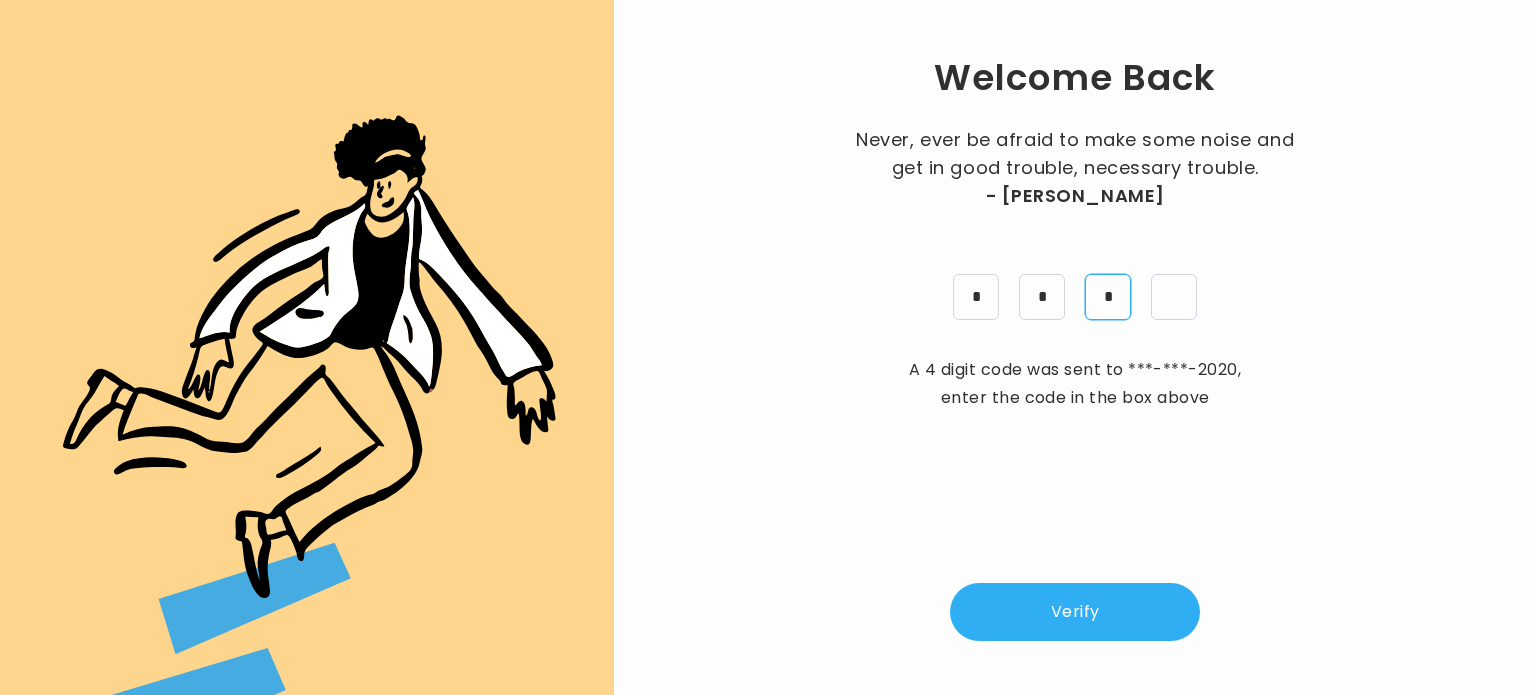 type on "*" 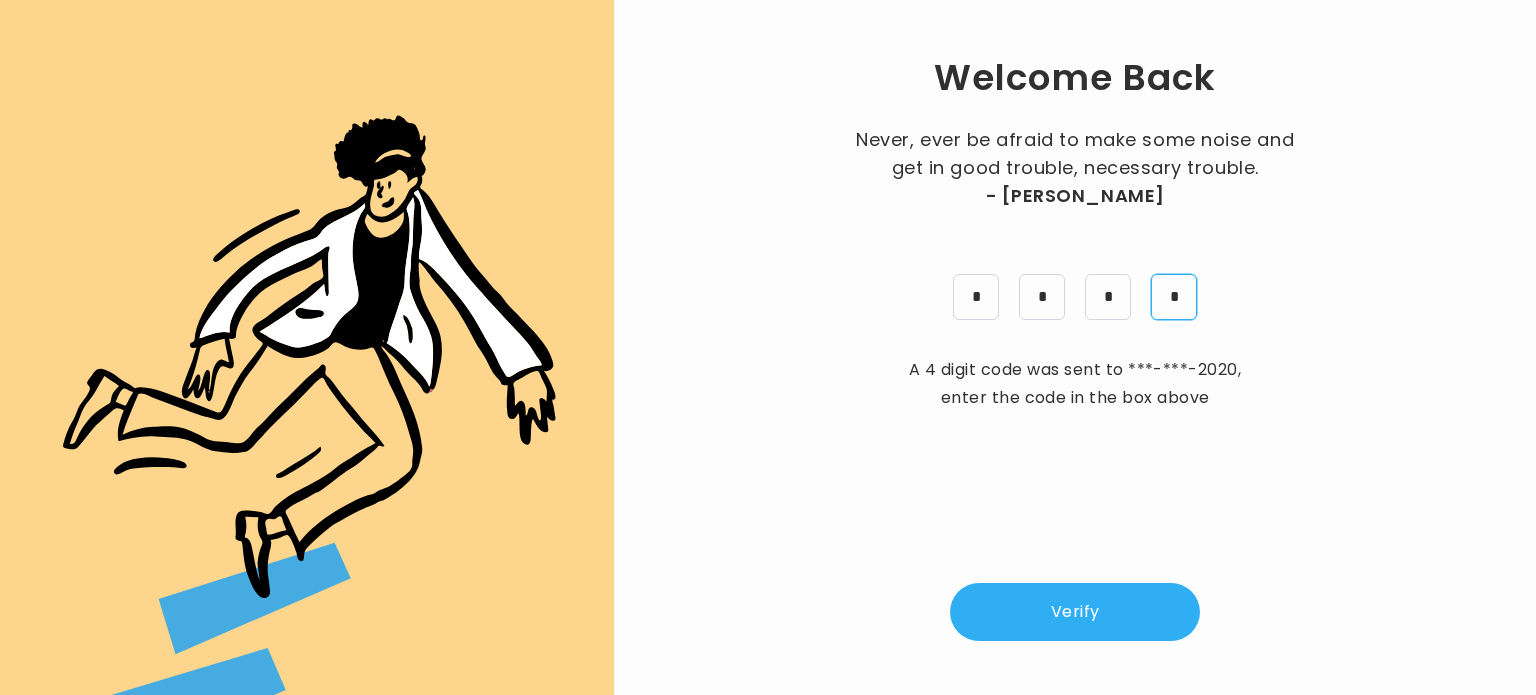 type on "*" 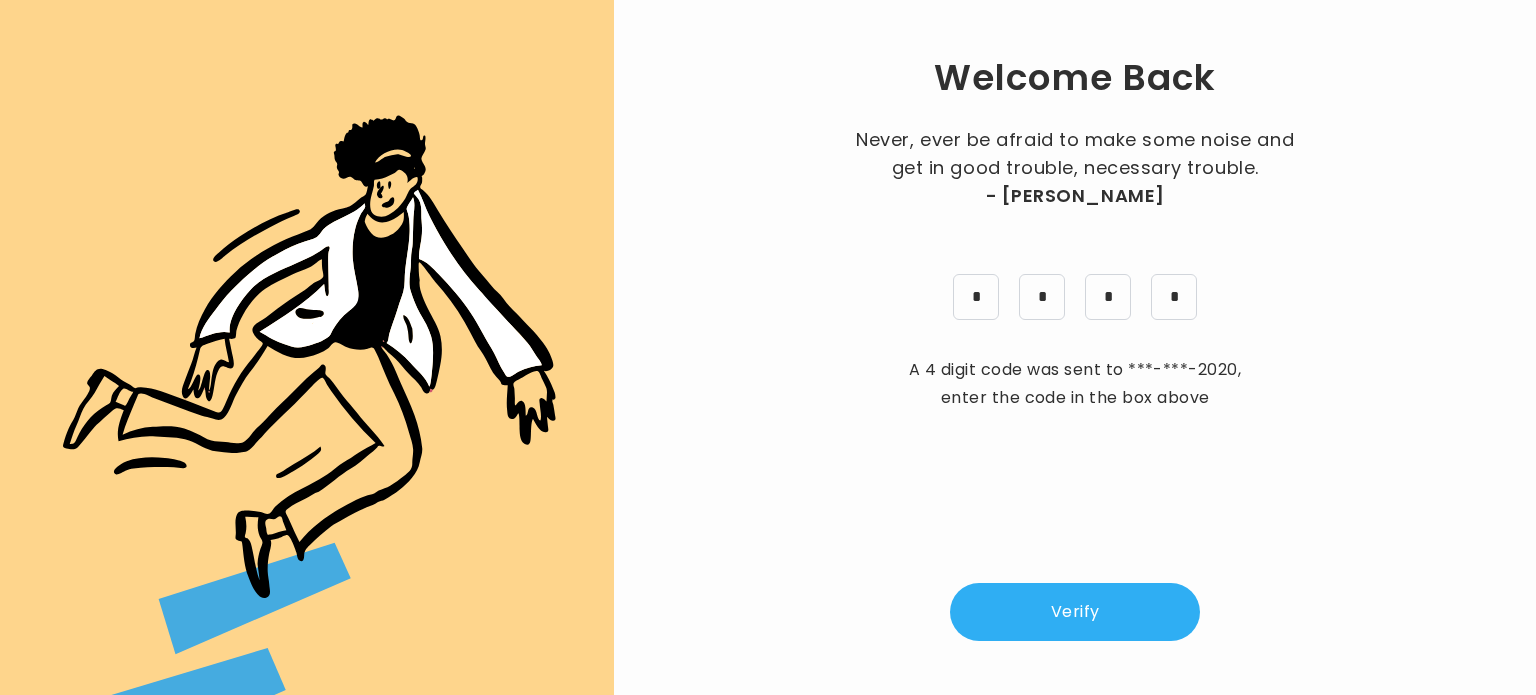 click on "Verify" at bounding box center (1075, 612) 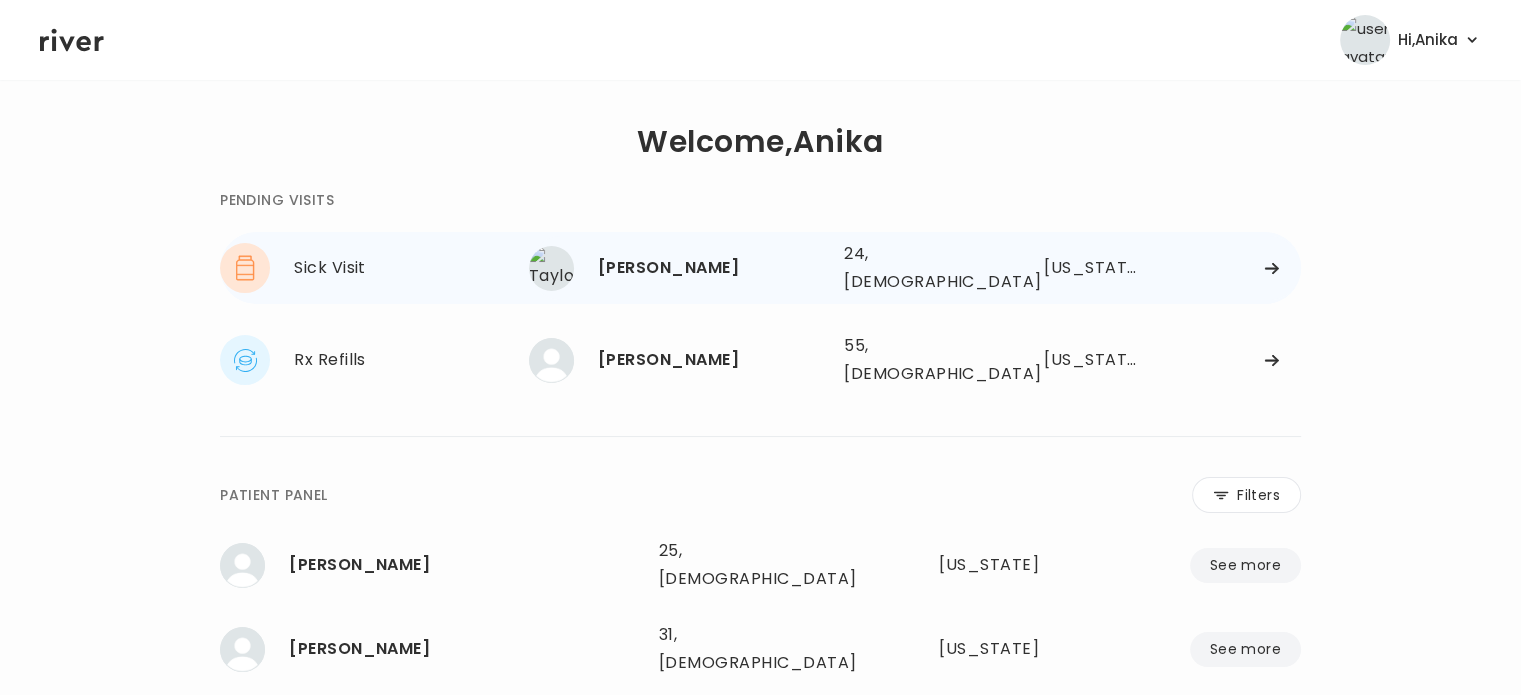 click on "Taylor Sterner" at bounding box center (713, 268) 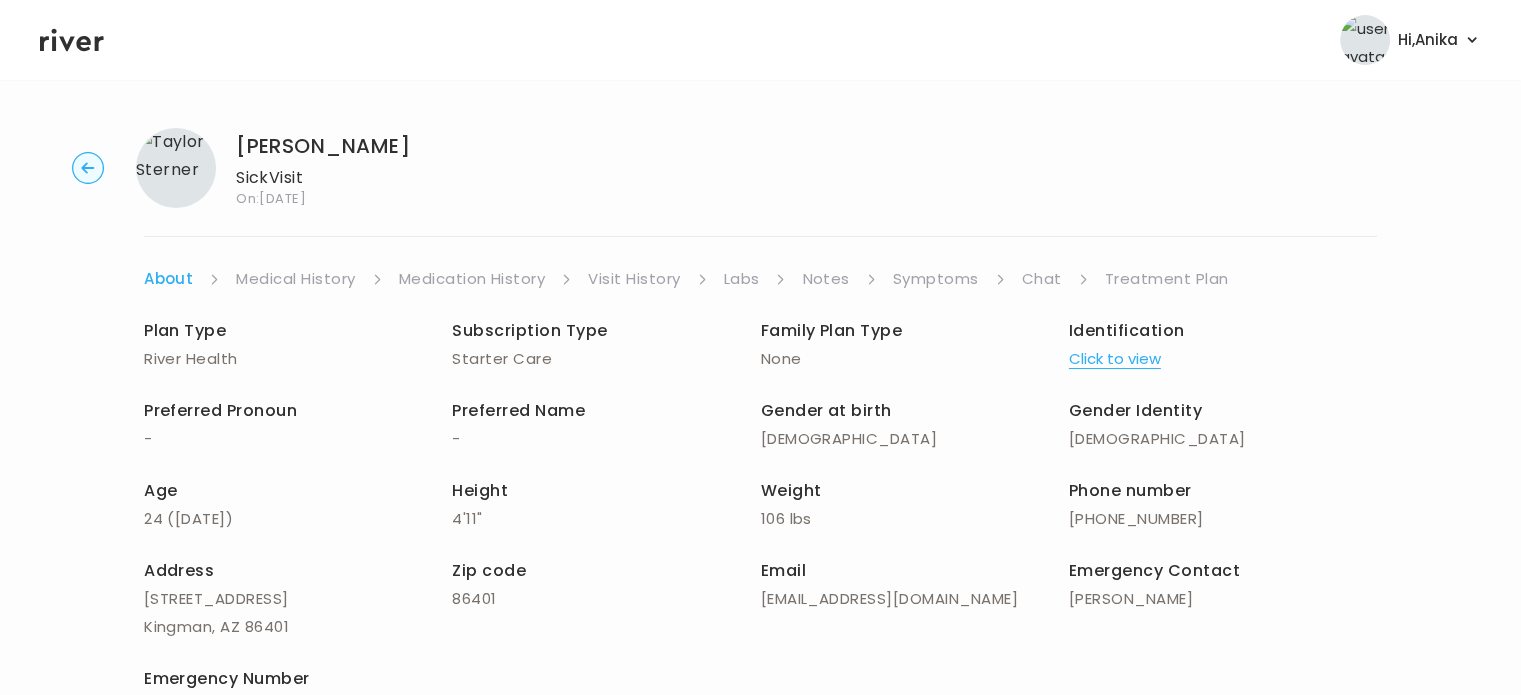 click on "Click to view" at bounding box center [1115, 359] 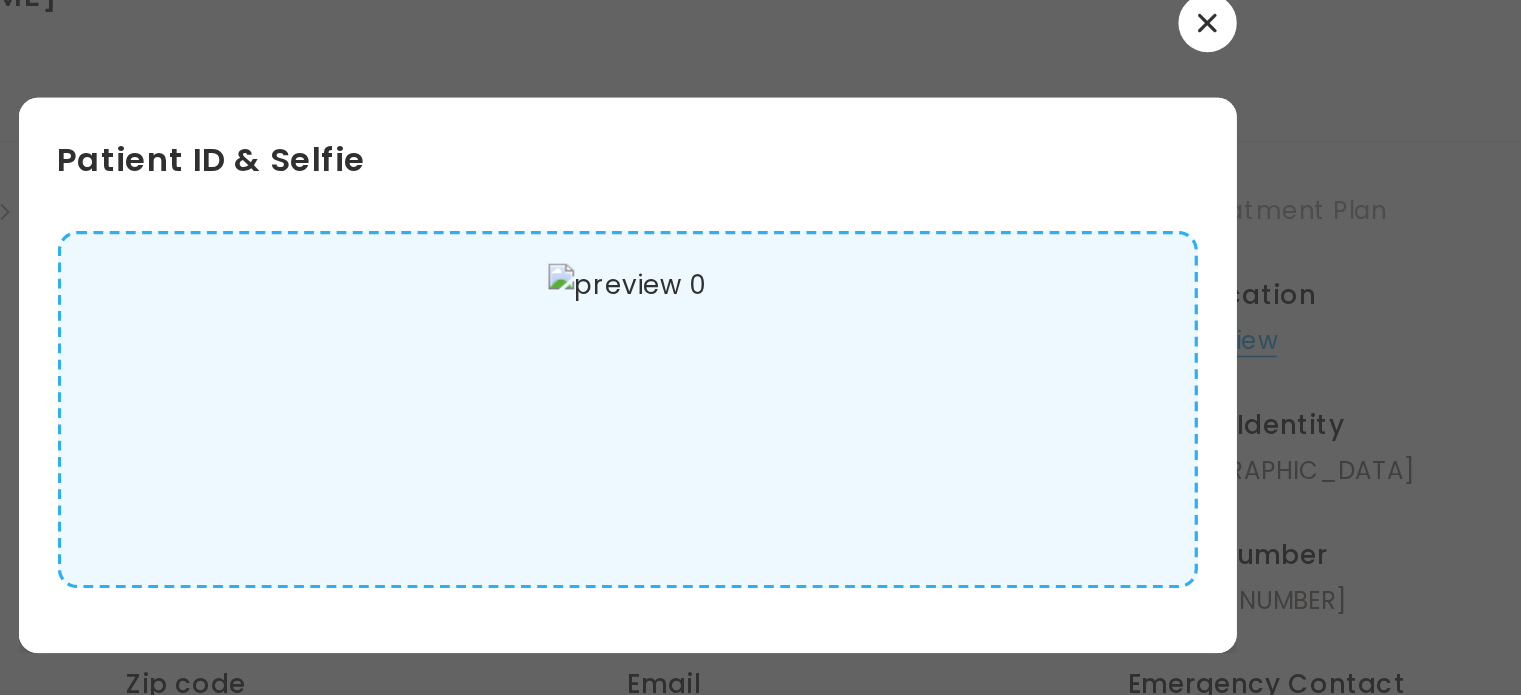 scroll, scrollTop: 0, scrollLeft: 0, axis: both 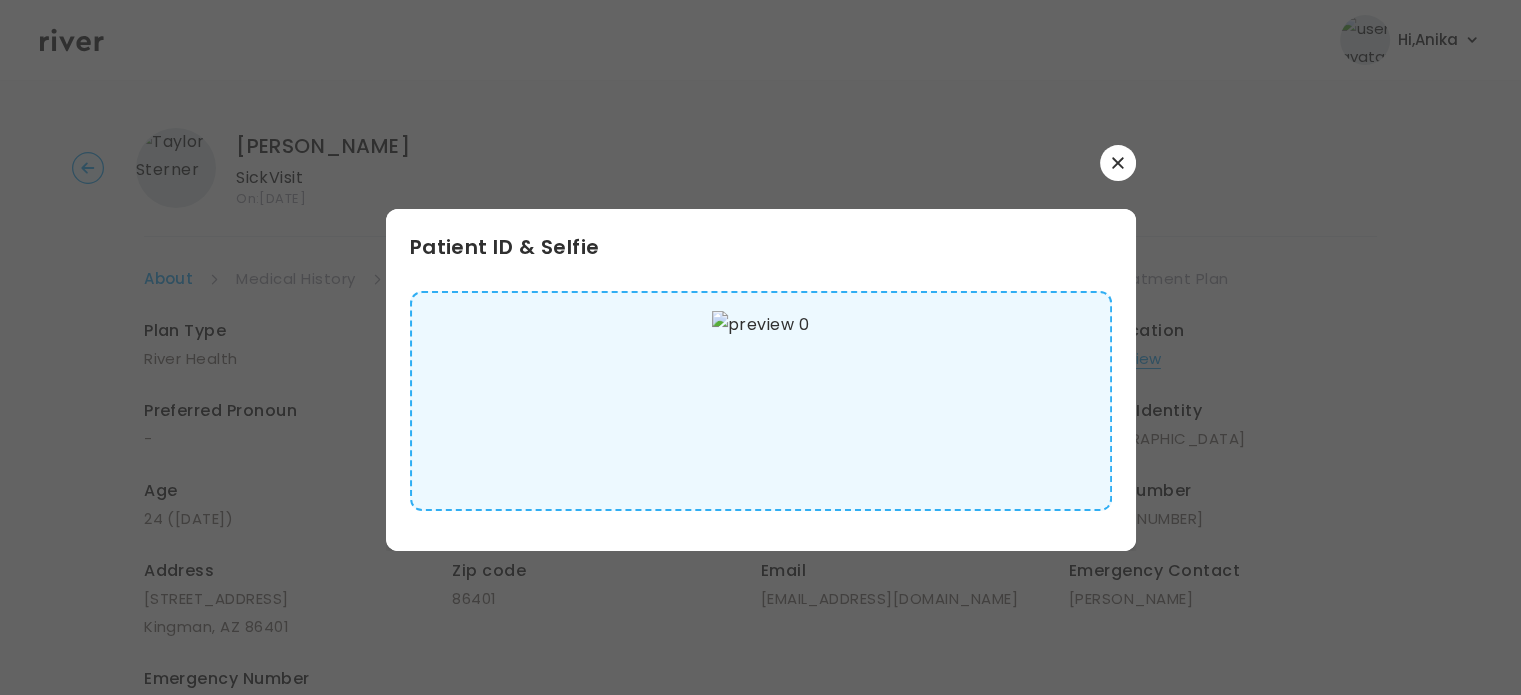 click 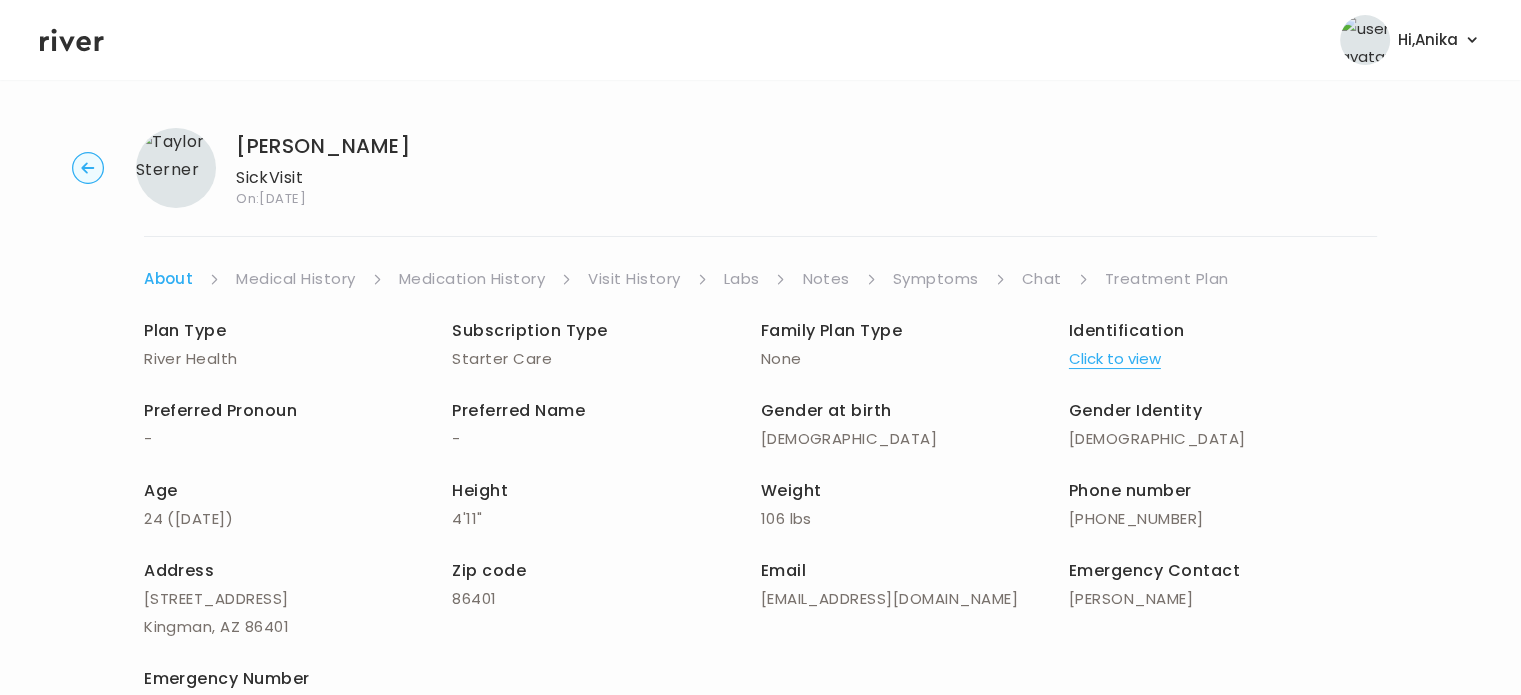 scroll, scrollTop: 0, scrollLeft: 0, axis: both 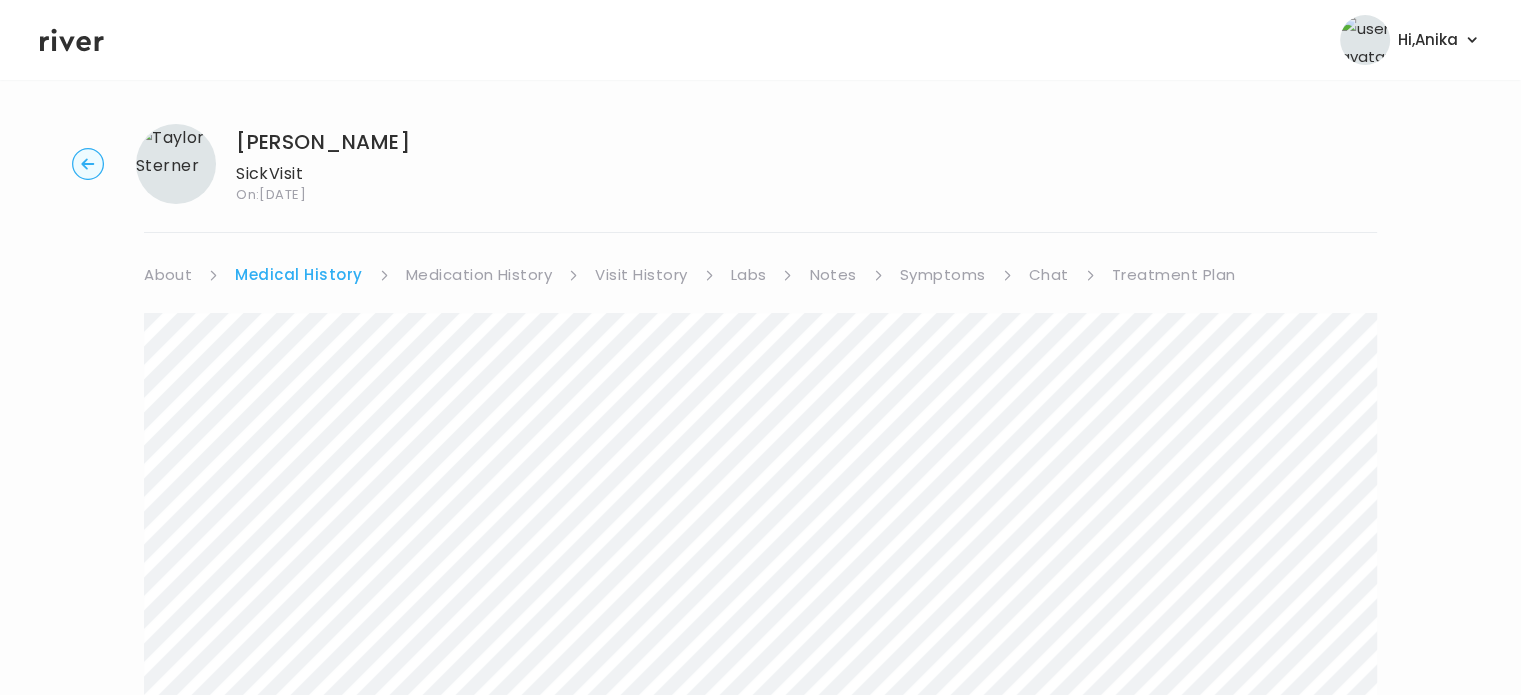click on "Medication History" at bounding box center [479, 275] 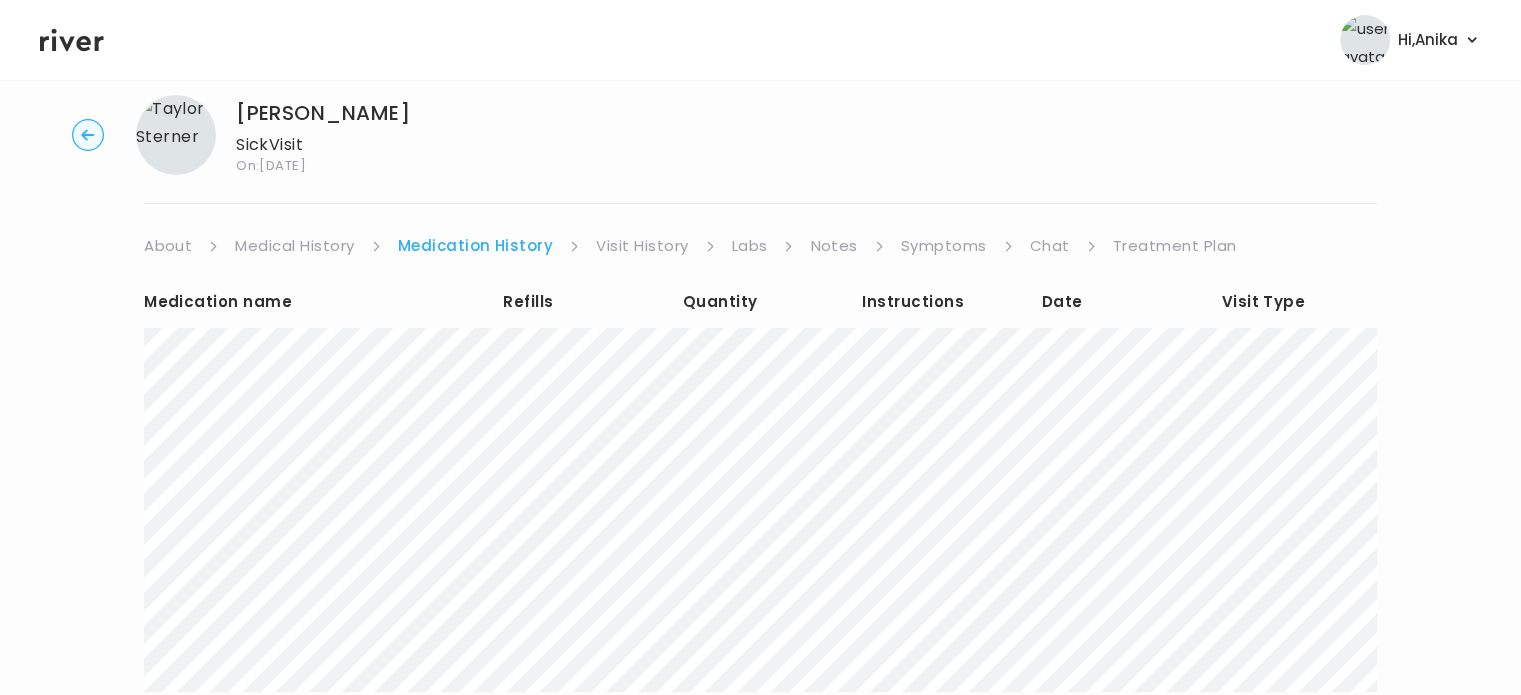 scroll, scrollTop: 4, scrollLeft: 0, axis: vertical 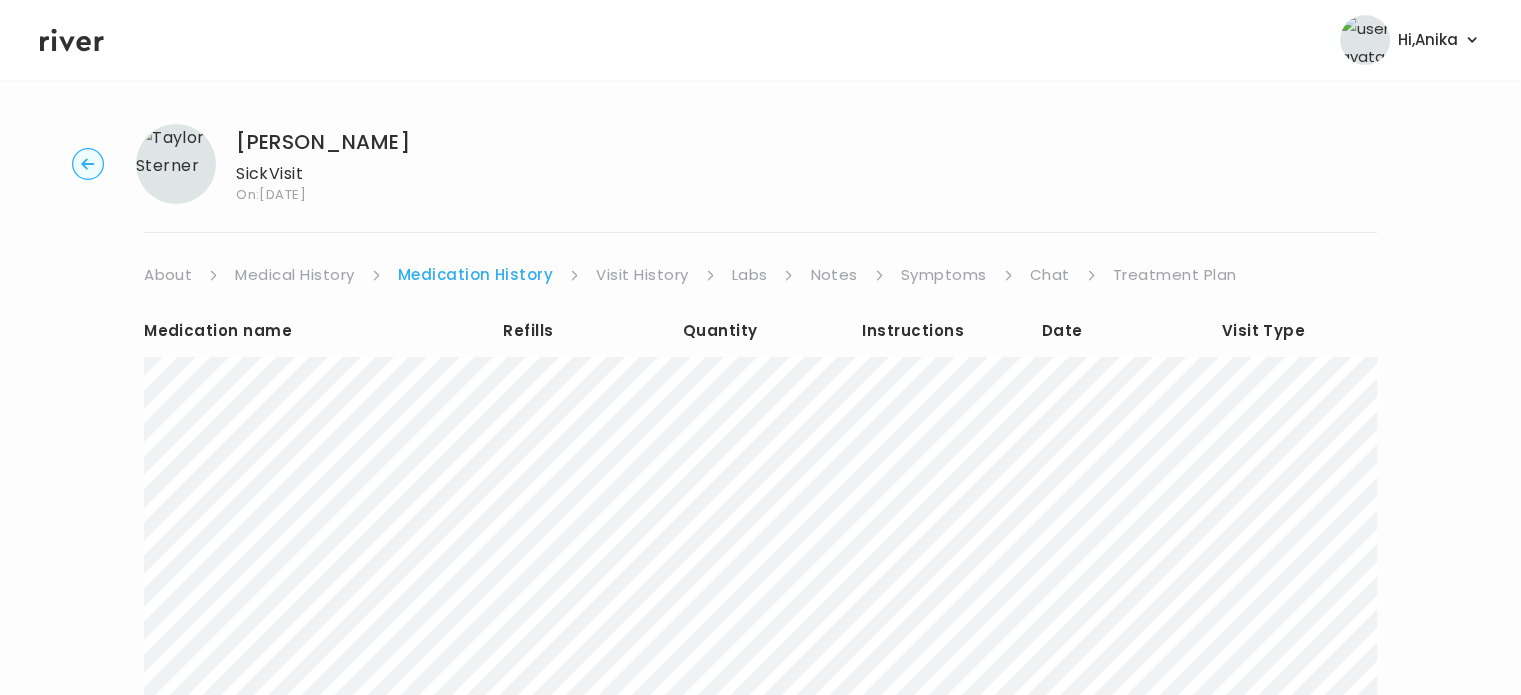 click on "Visit History" at bounding box center [642, 275] 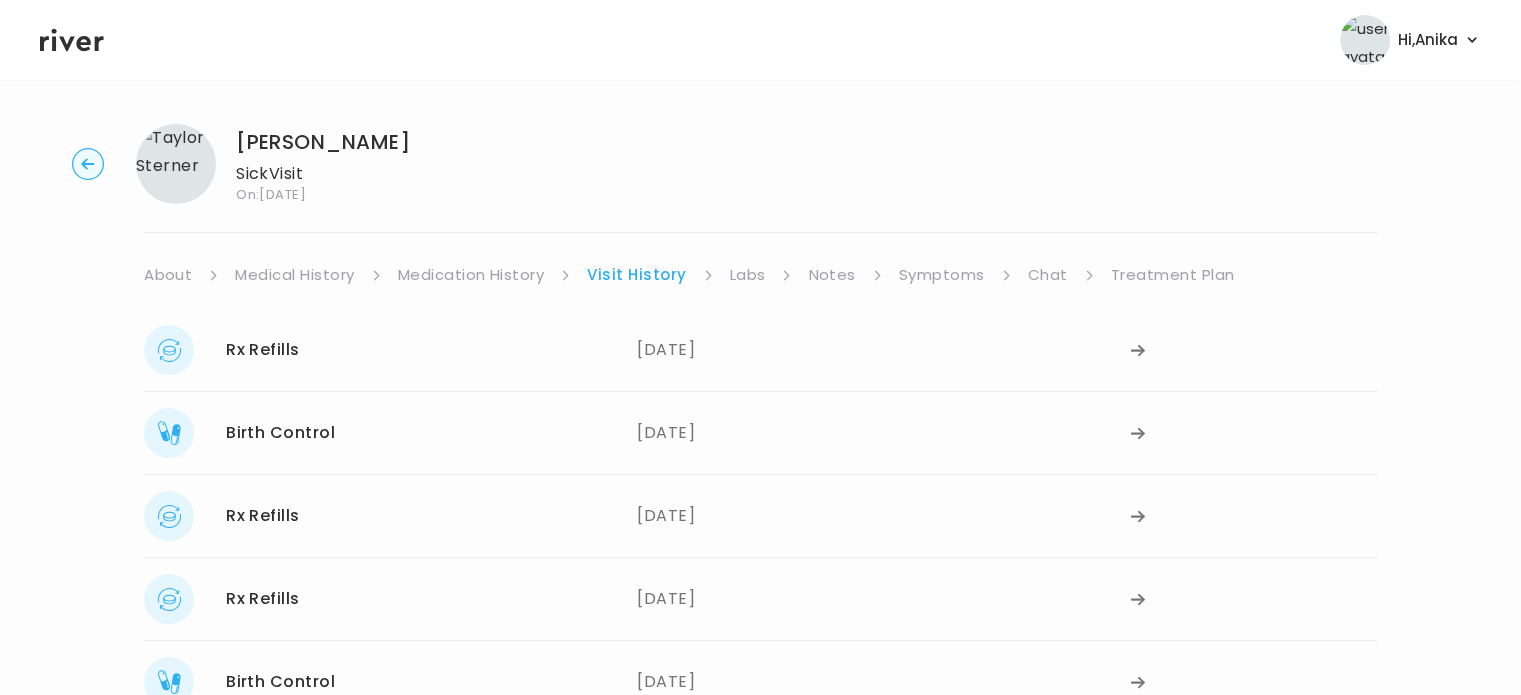 click on "Labs" at bounding box center [748, 275] 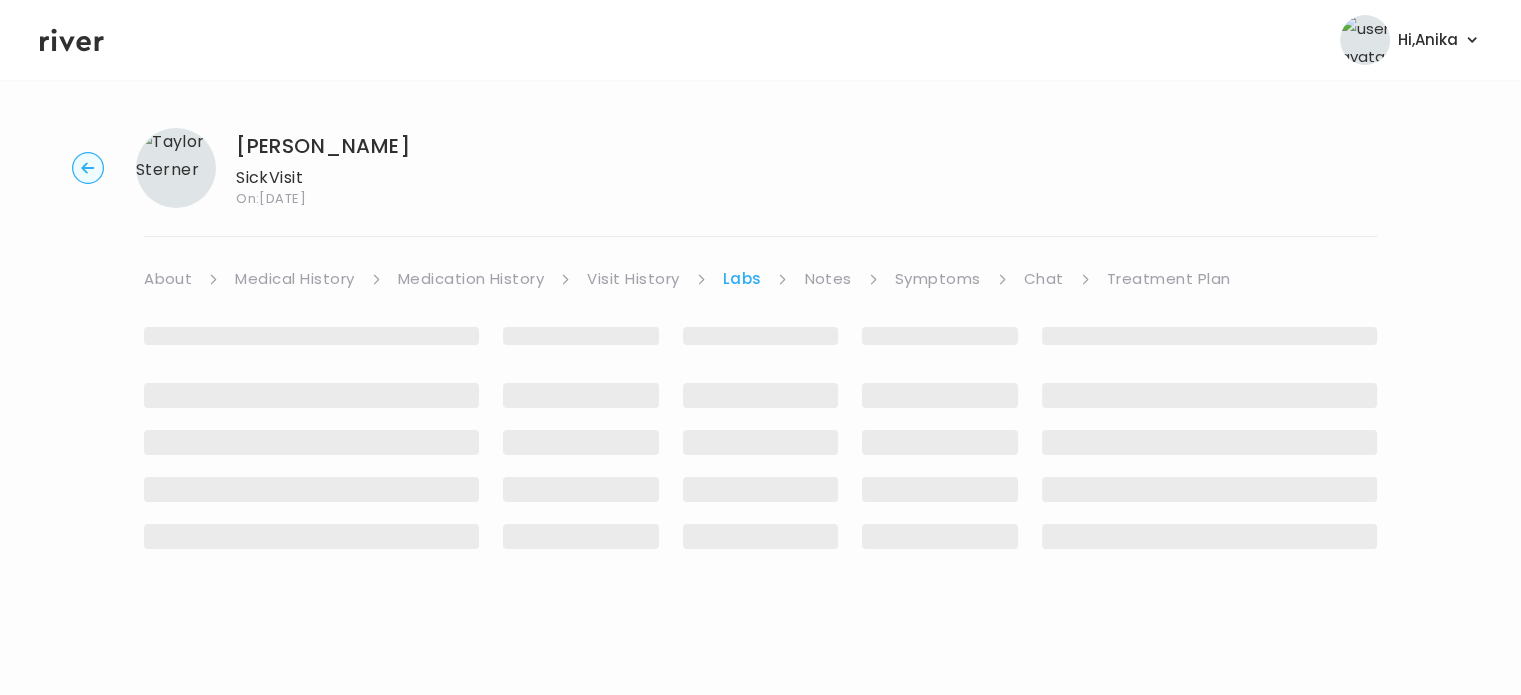 scroll, scrollTop: 0, scrollLeft: 0, axis: both 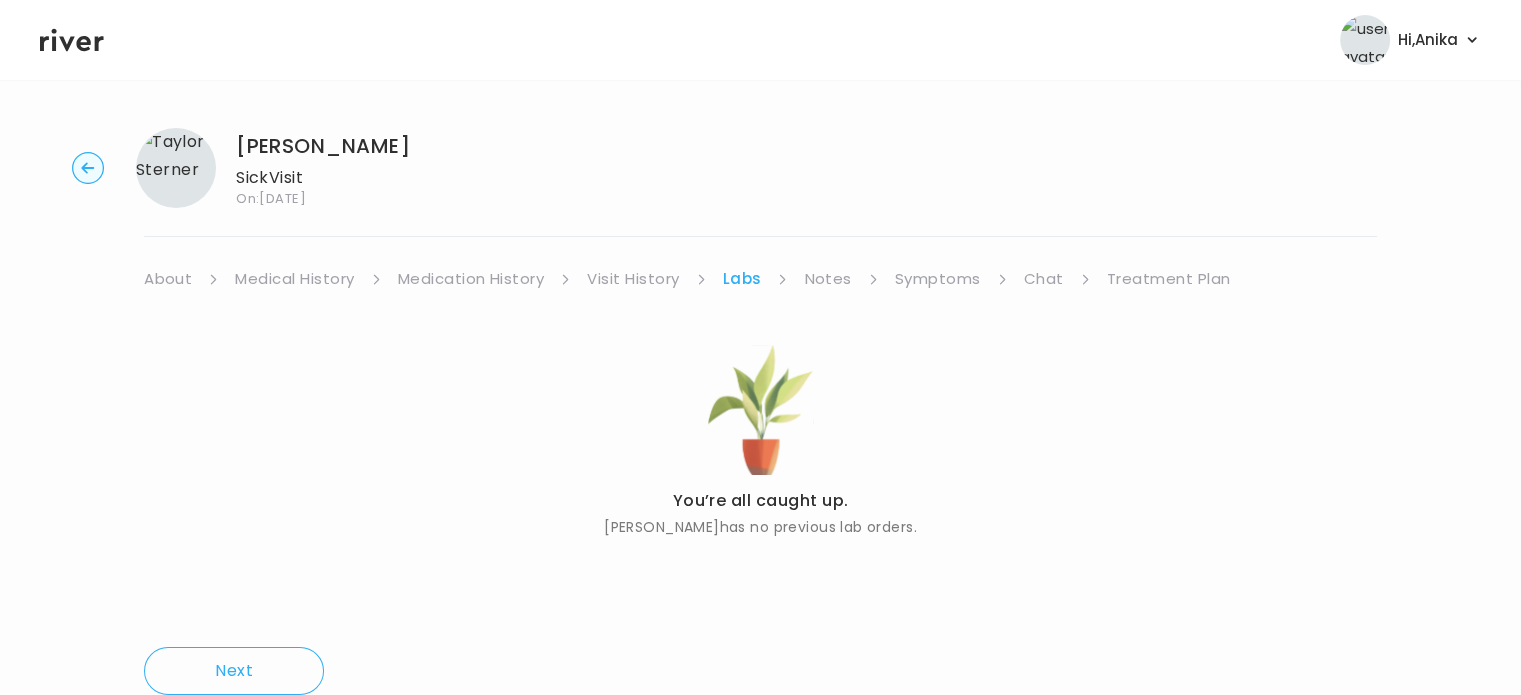 click on "Notes" at bounding box center [827, 279] 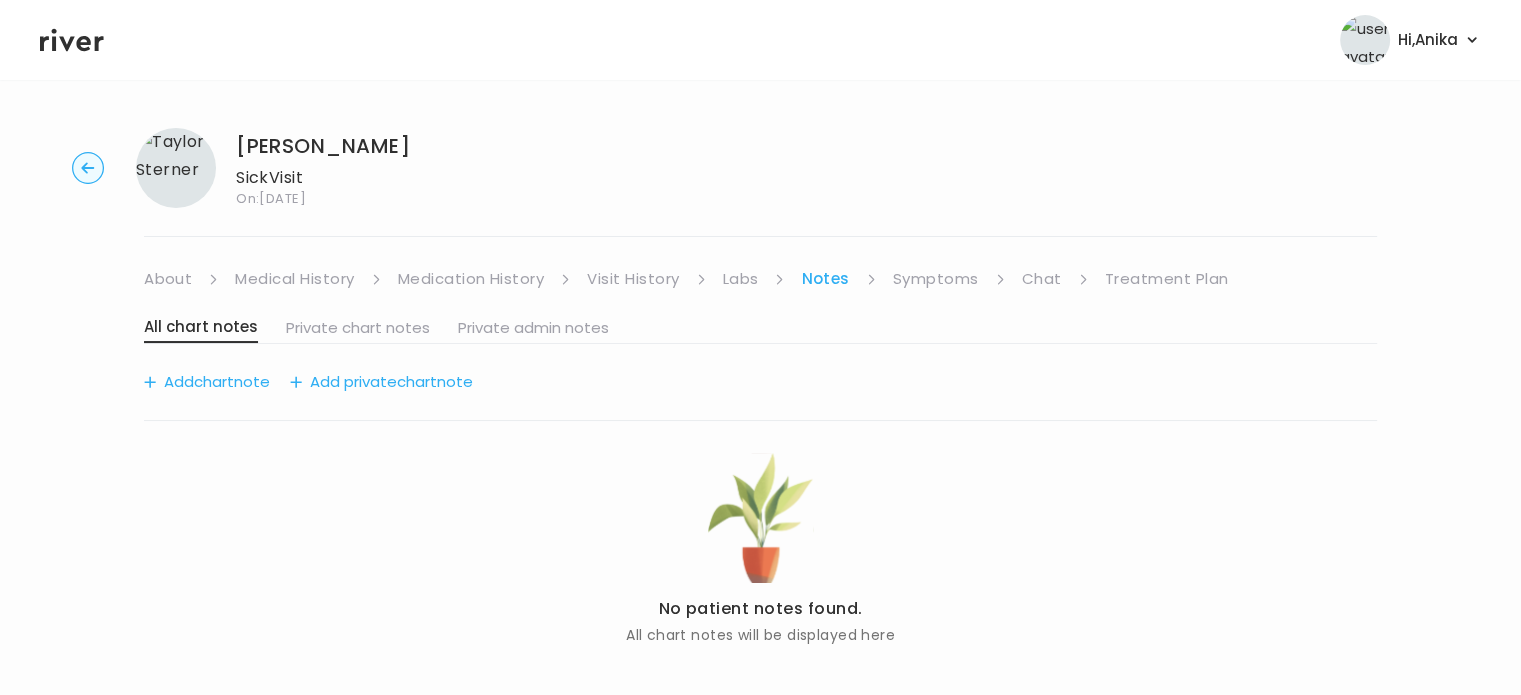 click on "Symptoms" at bounding box center [936, 279] 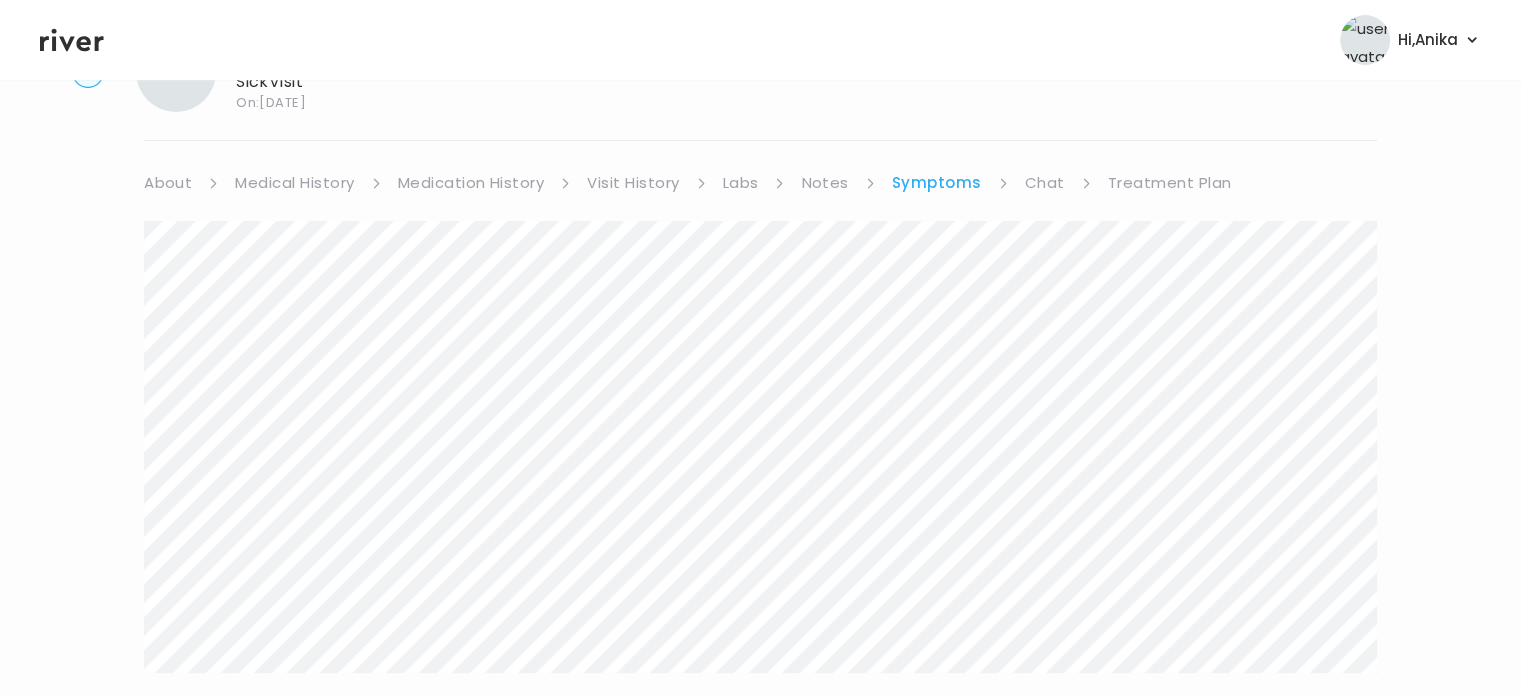 scroll, scrollTop: 132, scrollLeft: 0, axis: vertical 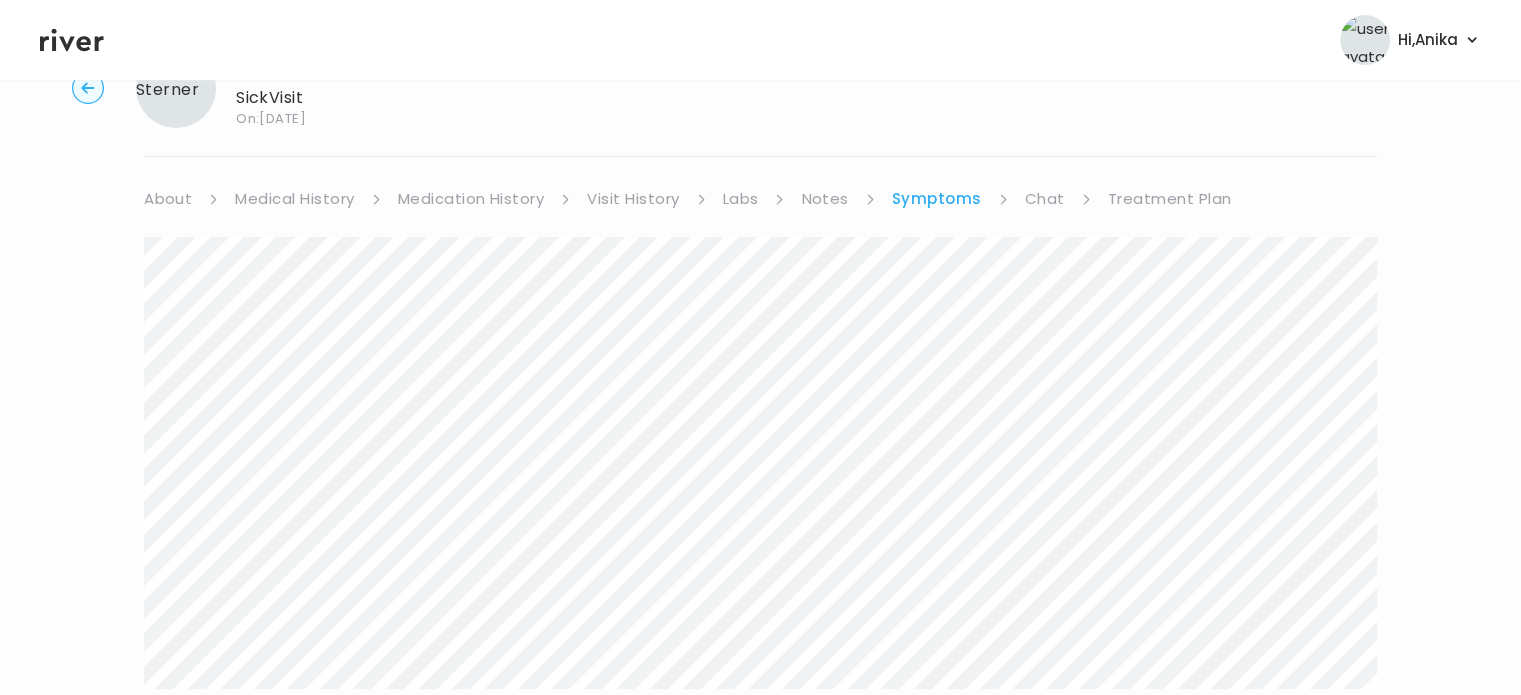 click on "Next" at bounding box center [760, 514] 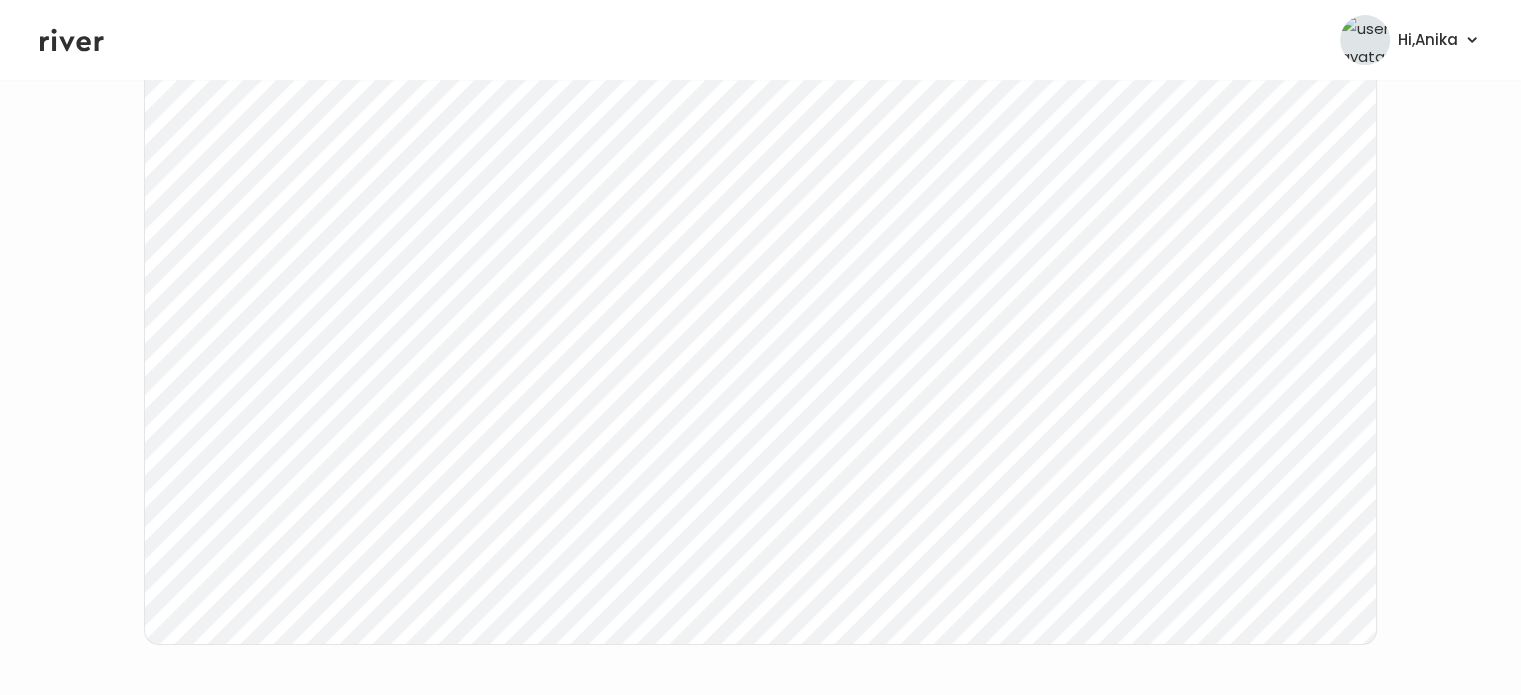 scroll, scrollTop: 329, scrollLeft: 0, axis: vertical 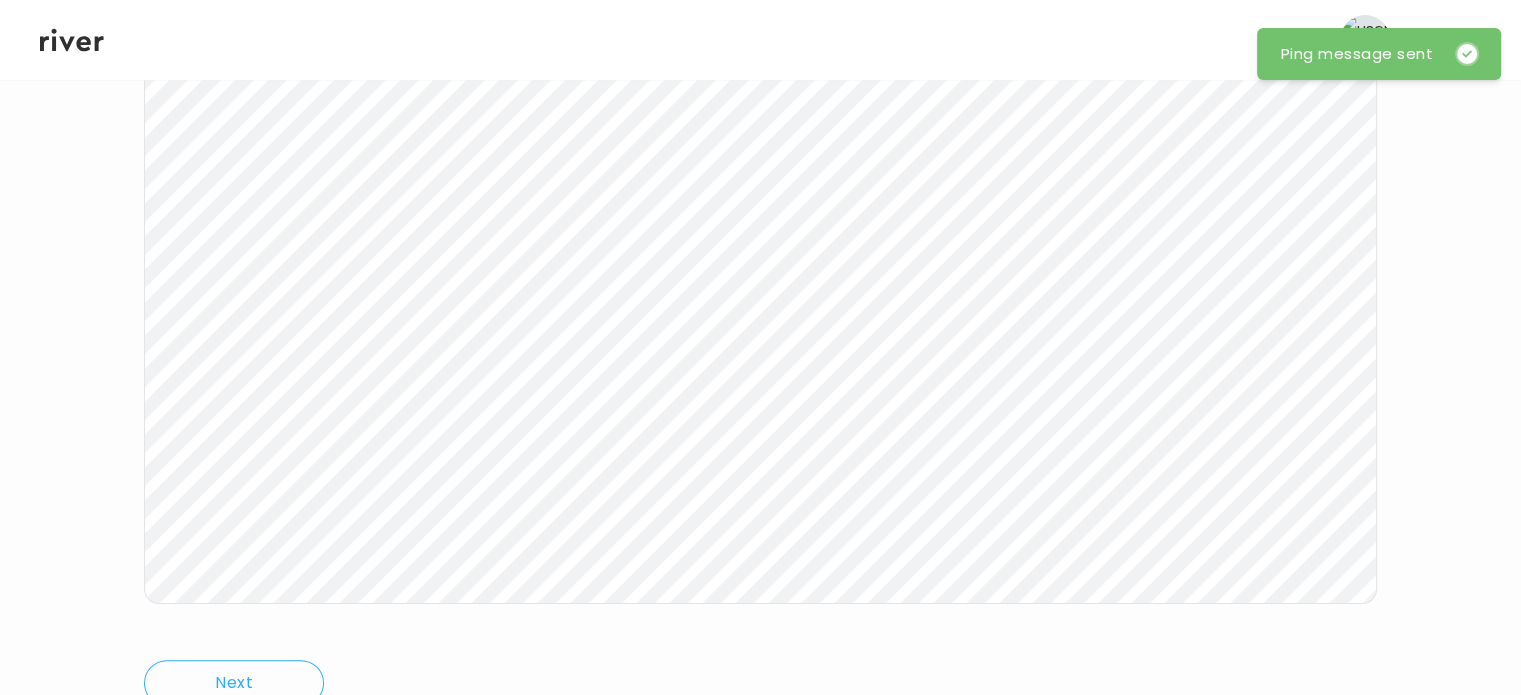 click 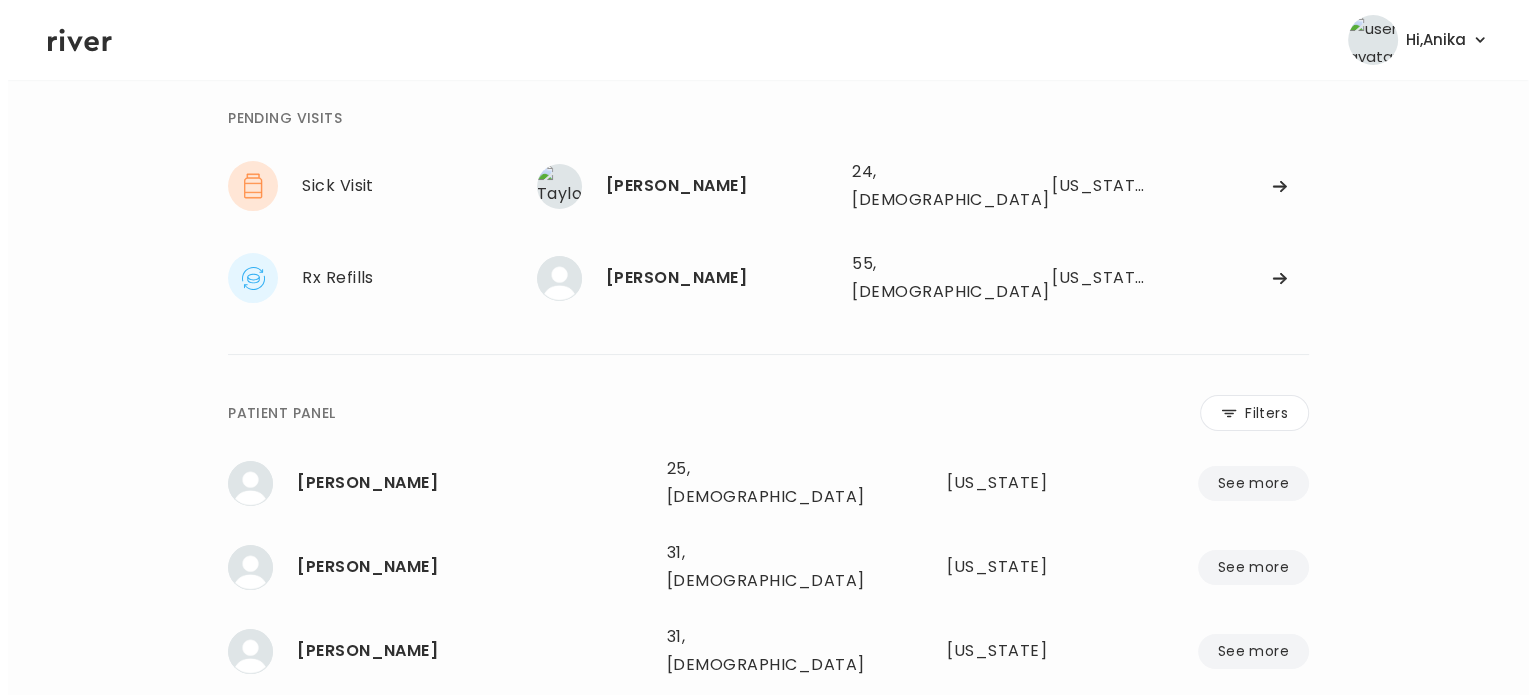 scroll, scrollTop: 0, scrollLeft: 0, axis: both 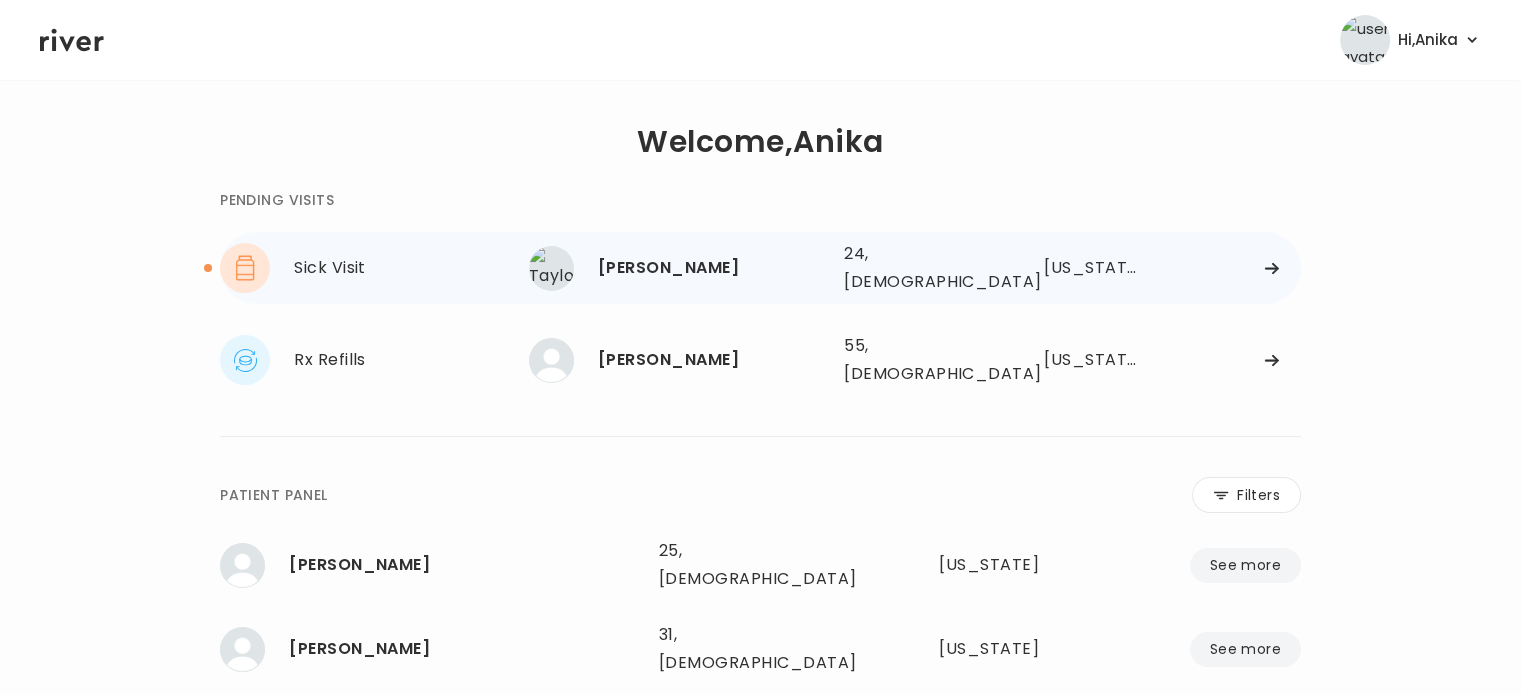 click on "Taylor Sterner" at bounding box center [713, 268] 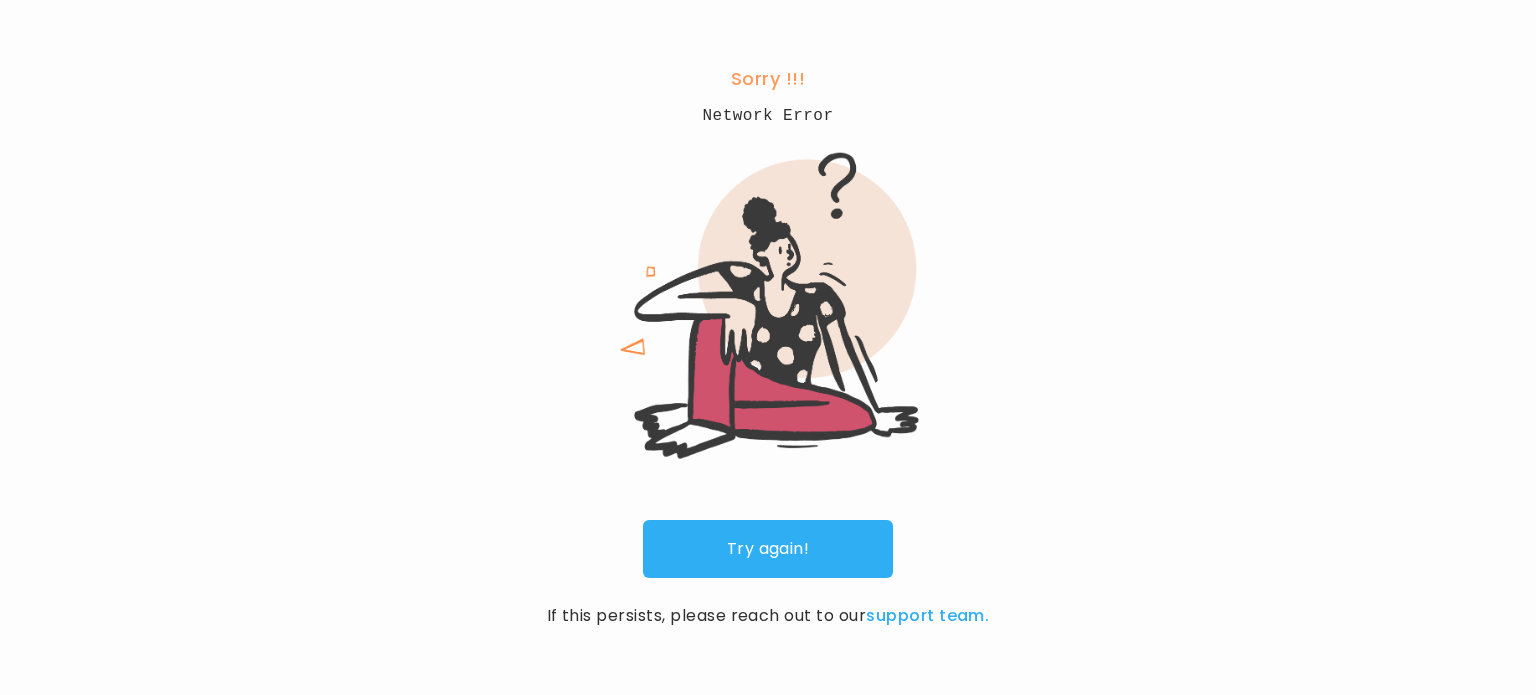 click on "Try again!" at bounding box center [768, 549] 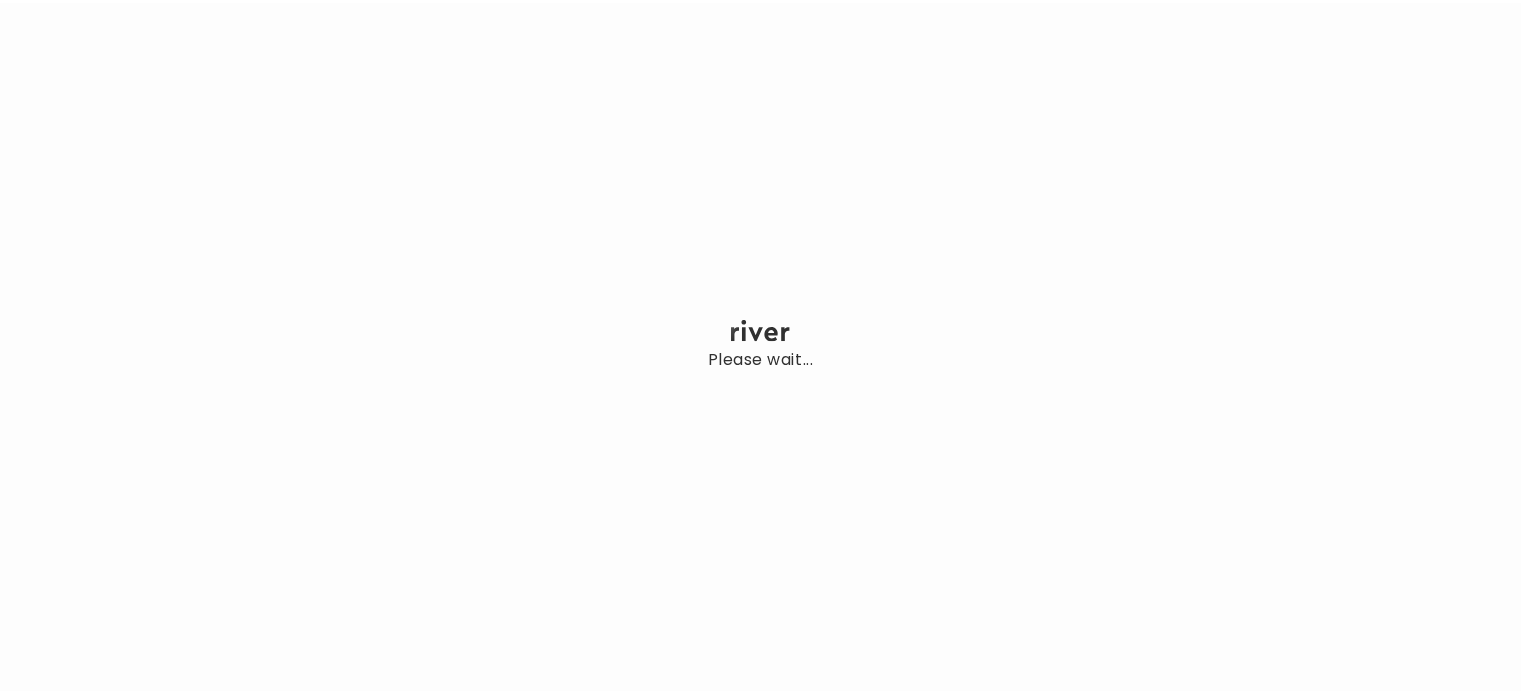 scroll, scrollTop: 0, scrollLeft: 0, axis: both 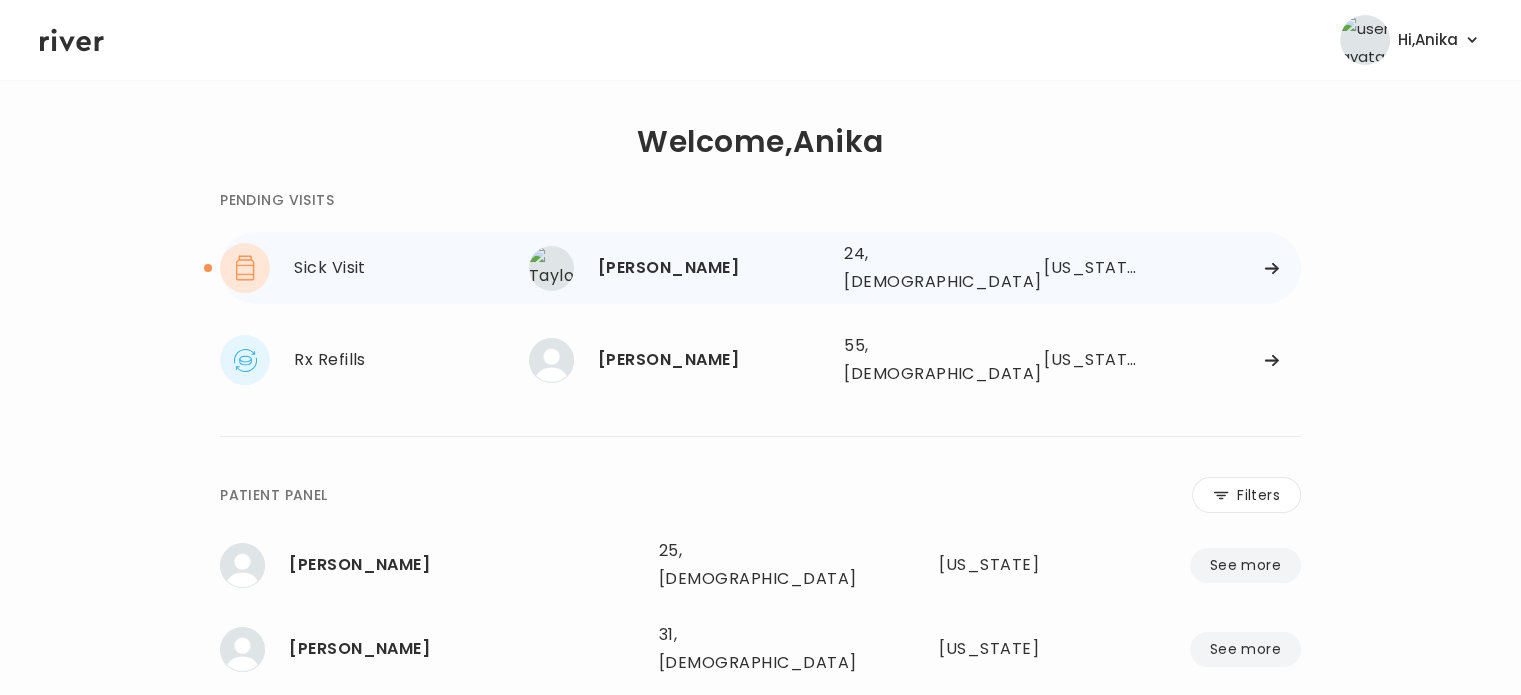 click on "[PERSON_NAME]" at bounding box center [713, 268] 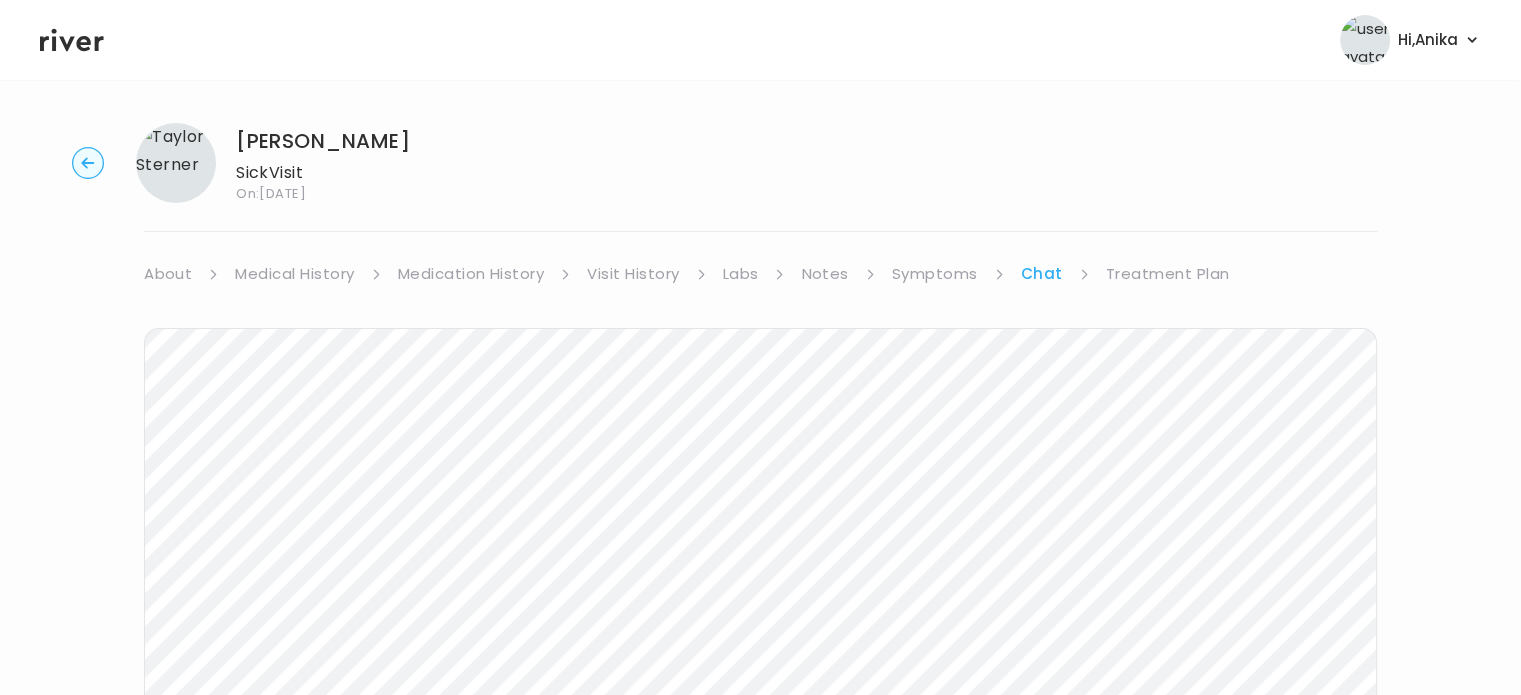 scroll, scrollTop: 0, scrollLeft: 0, axis: both 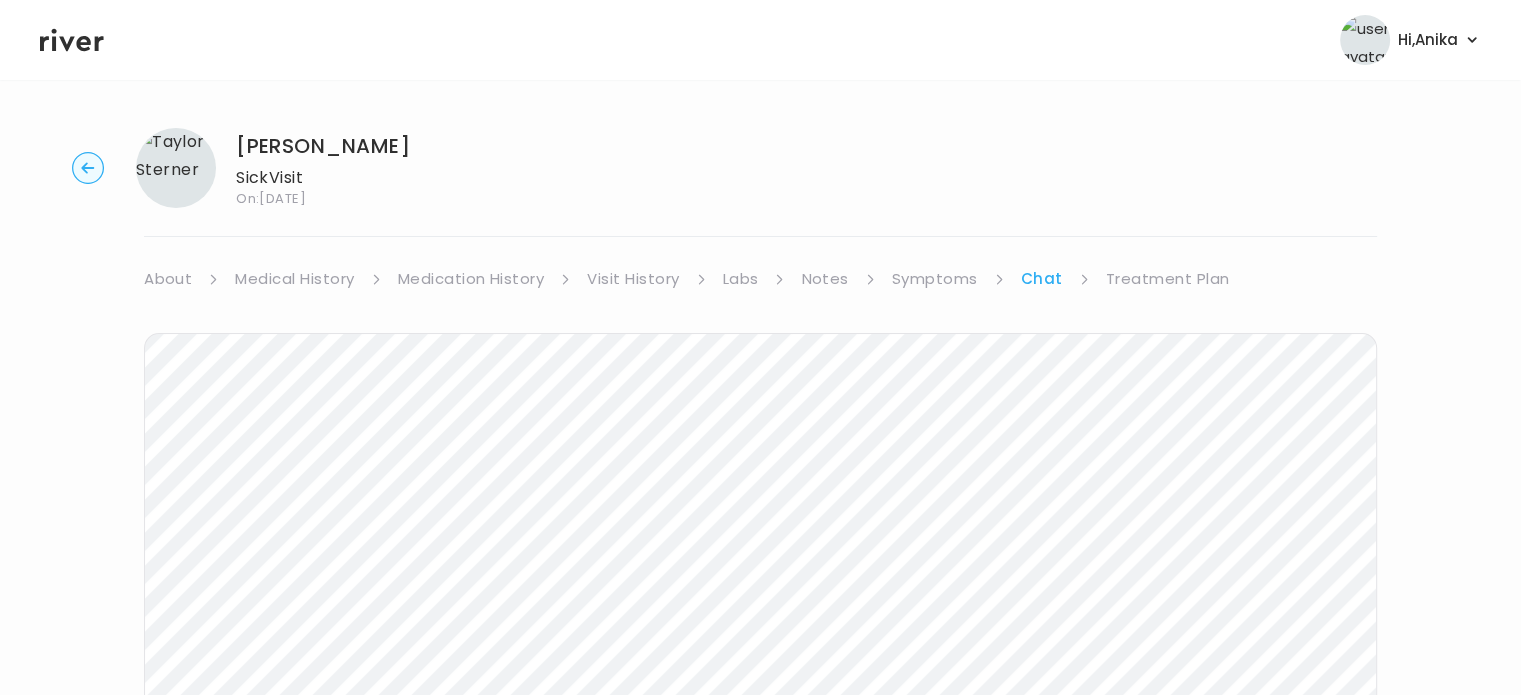 click on "Treatment Plan" at bounding box center [1168, 279] 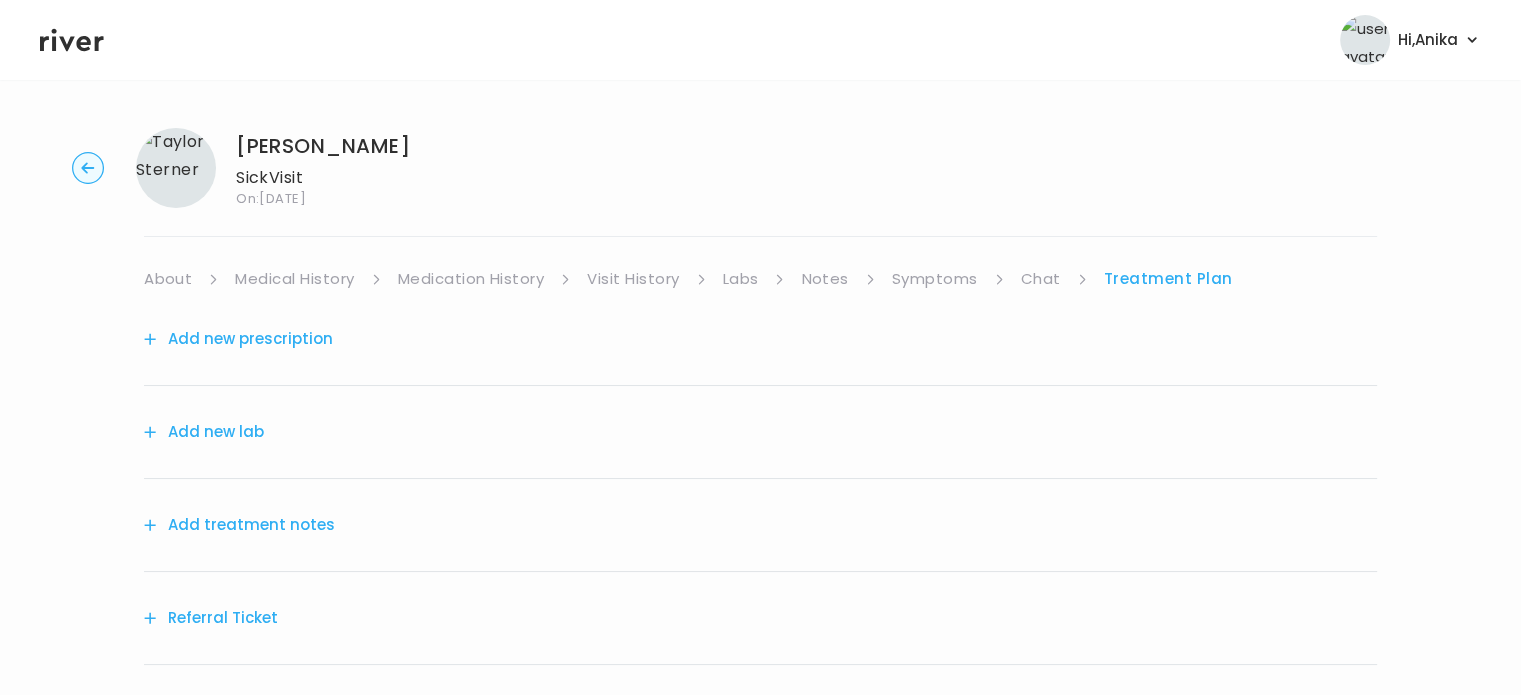 scroll, scrollTop: 157, scrollLeft: 0, axis: vertical 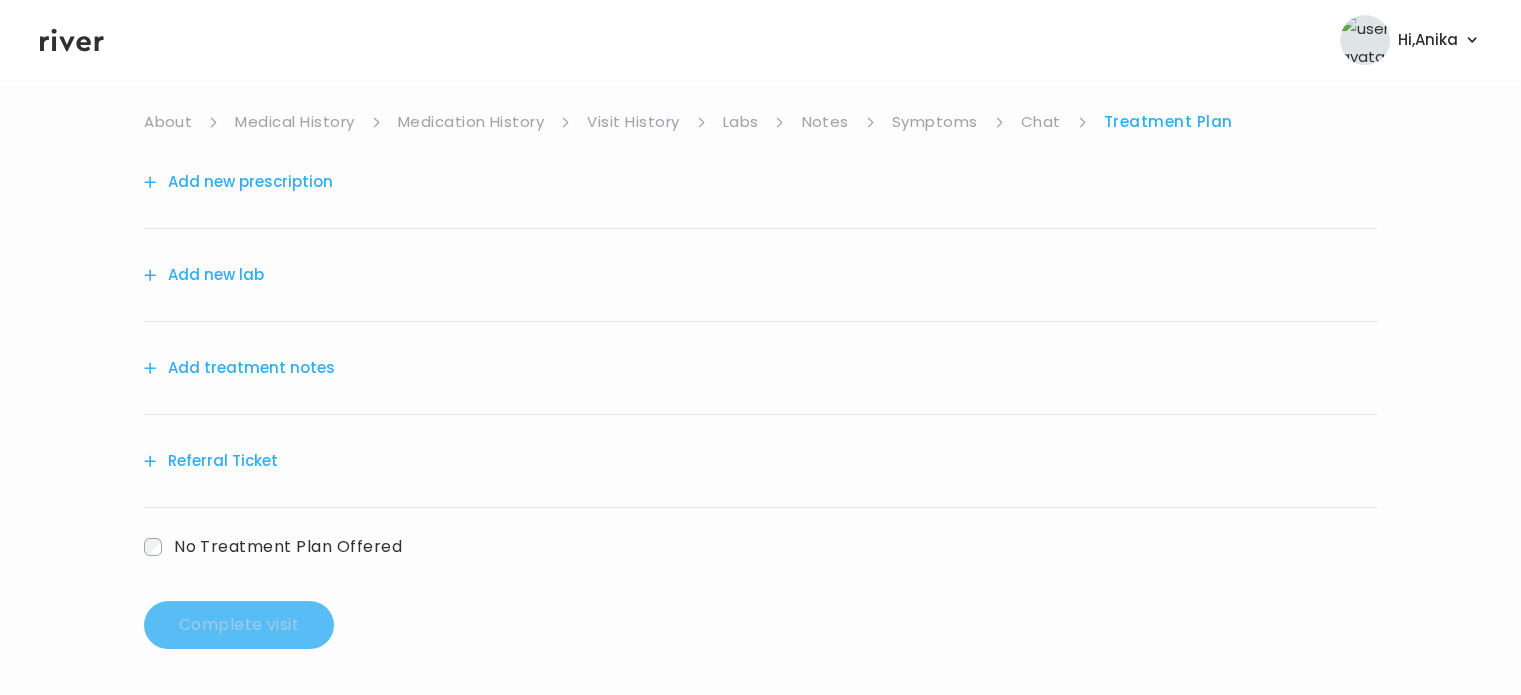 click on "Add treatment notes" at bounding box center [239, 368] 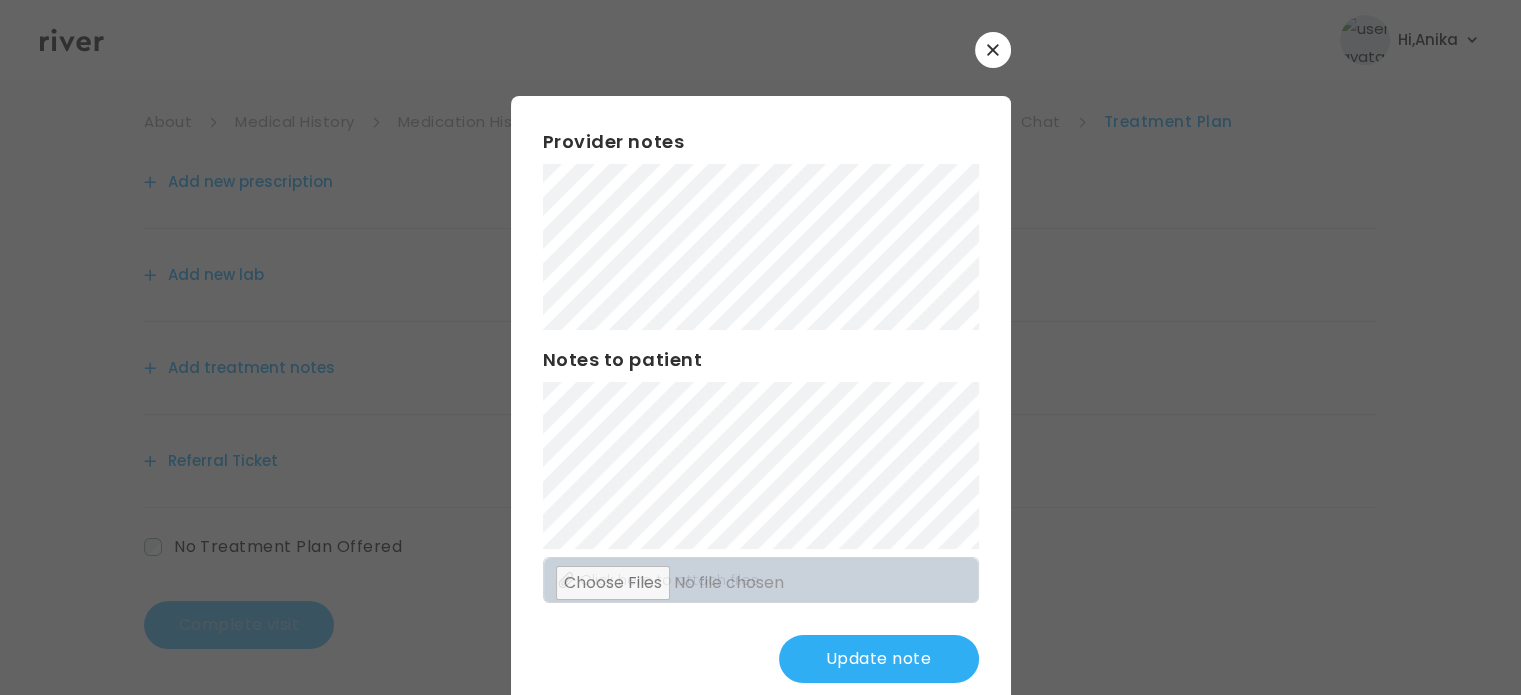 click on "Update note" at bounding box center (879, 659) 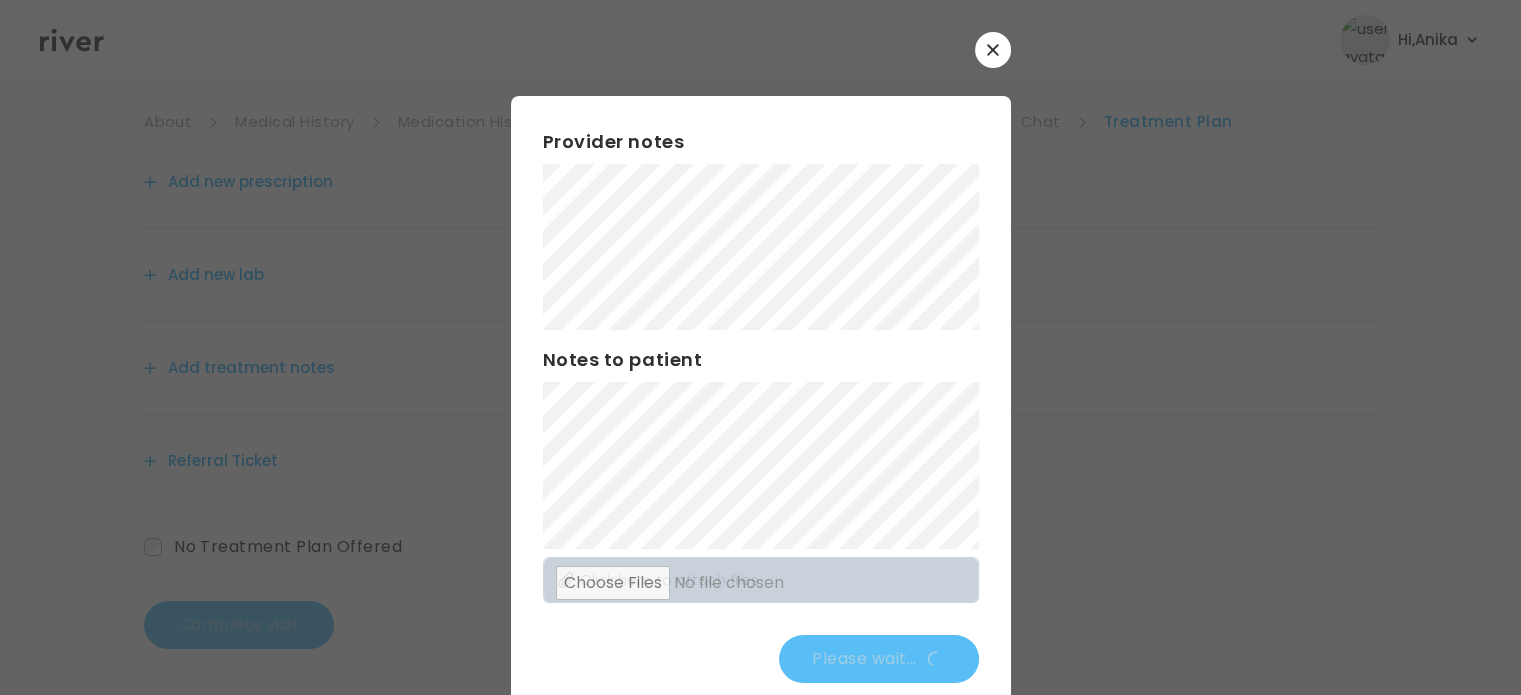 click on "Add new prescription" at bounding box center [238, 182] 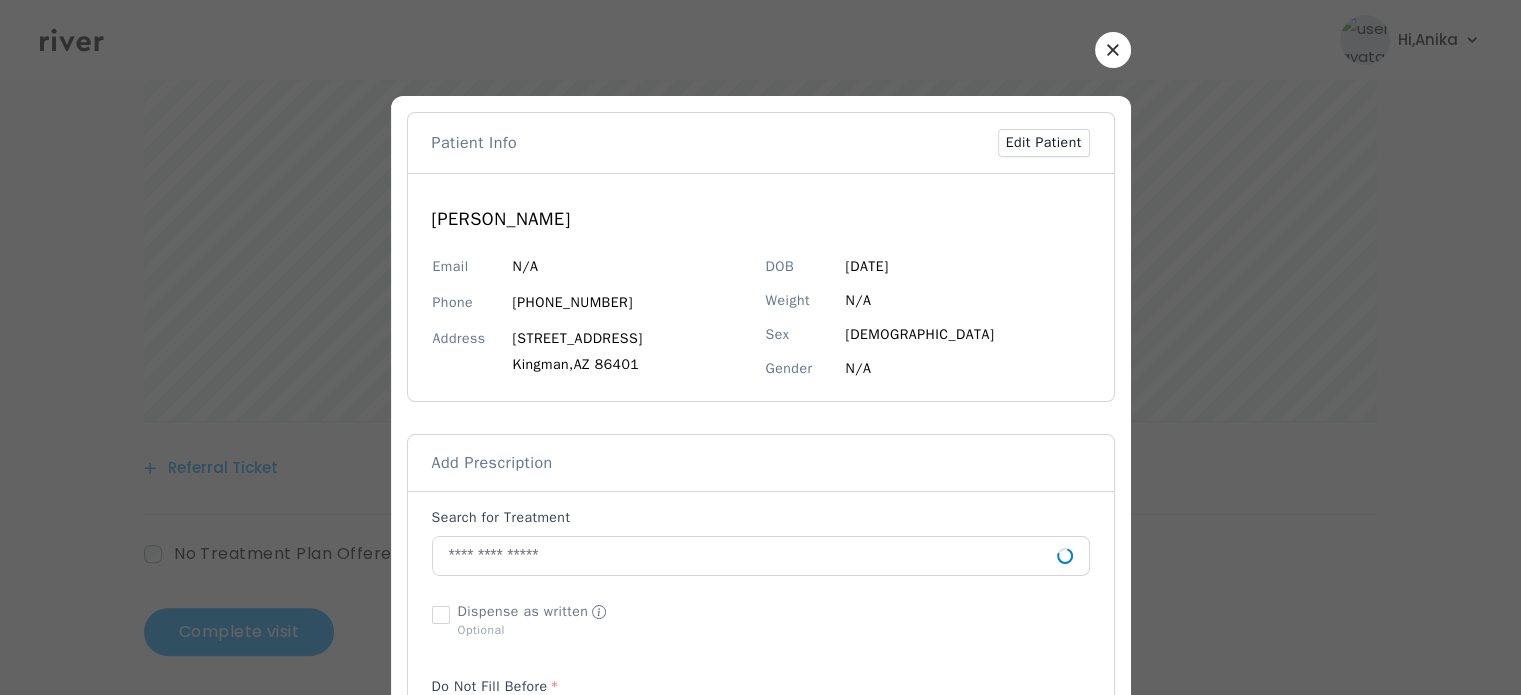 scroll, scrollTop: 512, scrollLeft: 0, axis: vertical 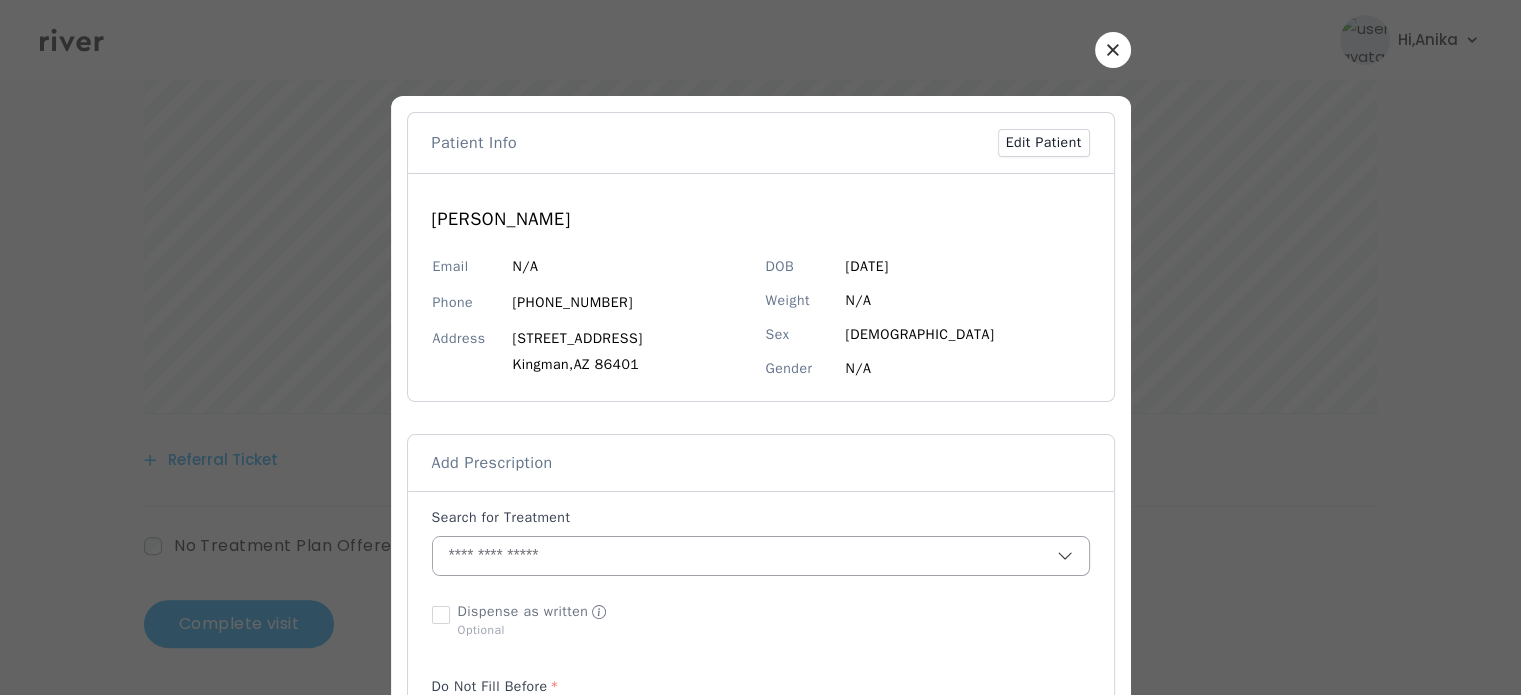 click at bounding box center (745, 556) 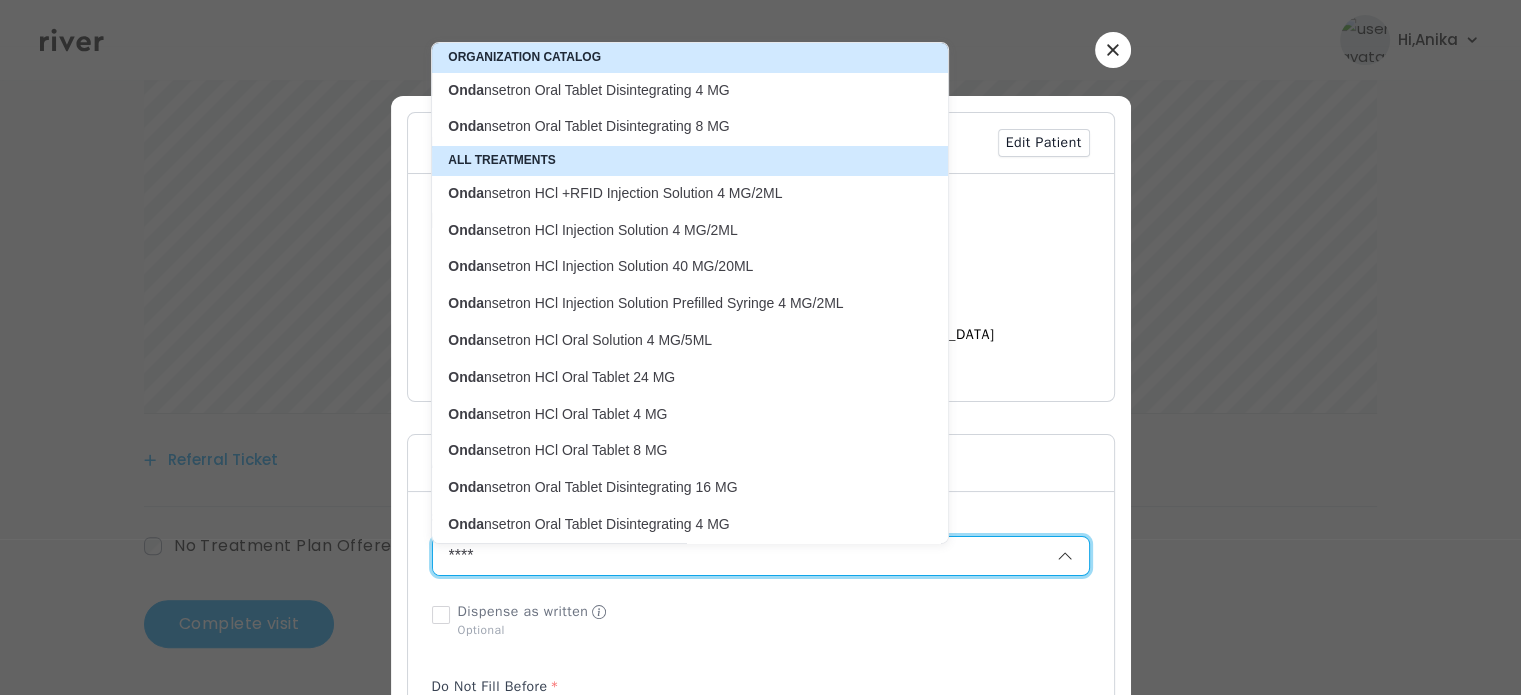 click on "Onda nsetron Oral Tablet Disintegrating 4 MG" at bounding box center (678, 90) 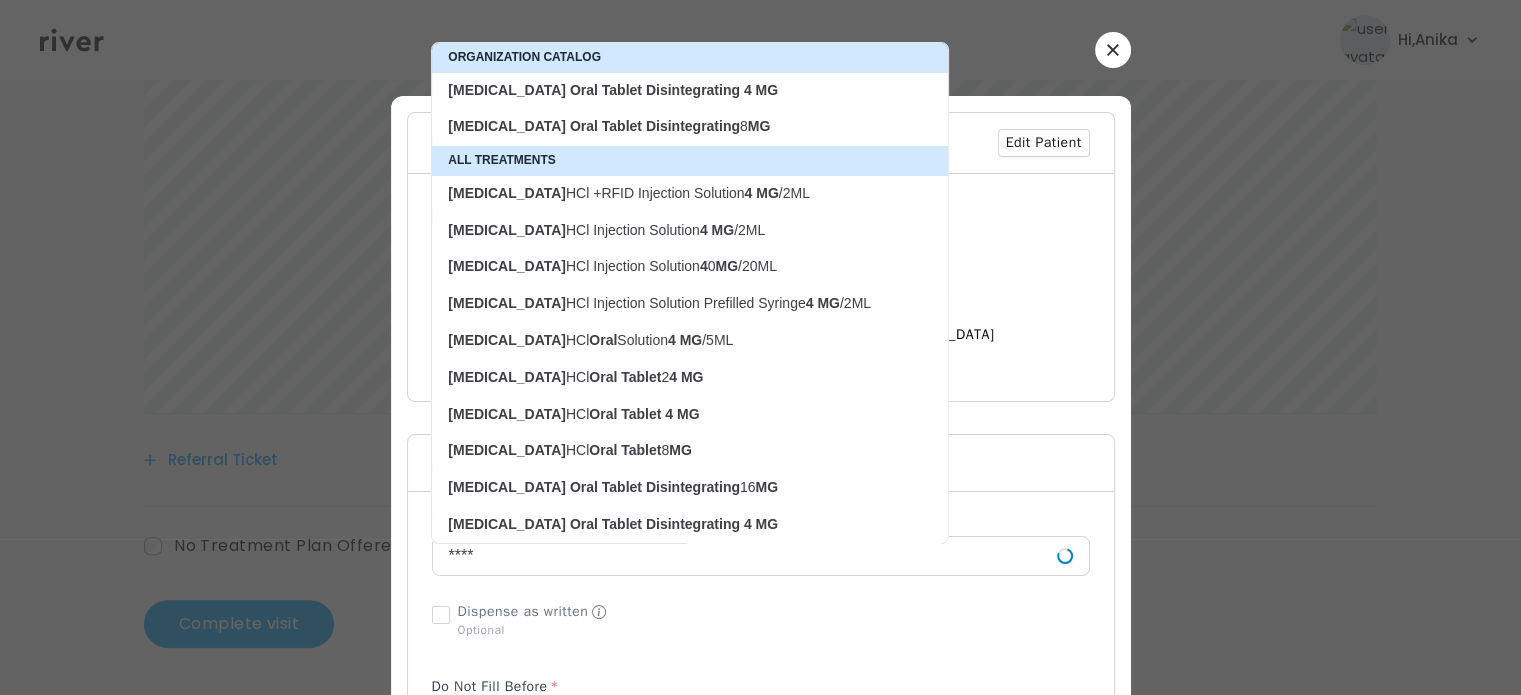 type on "**********" 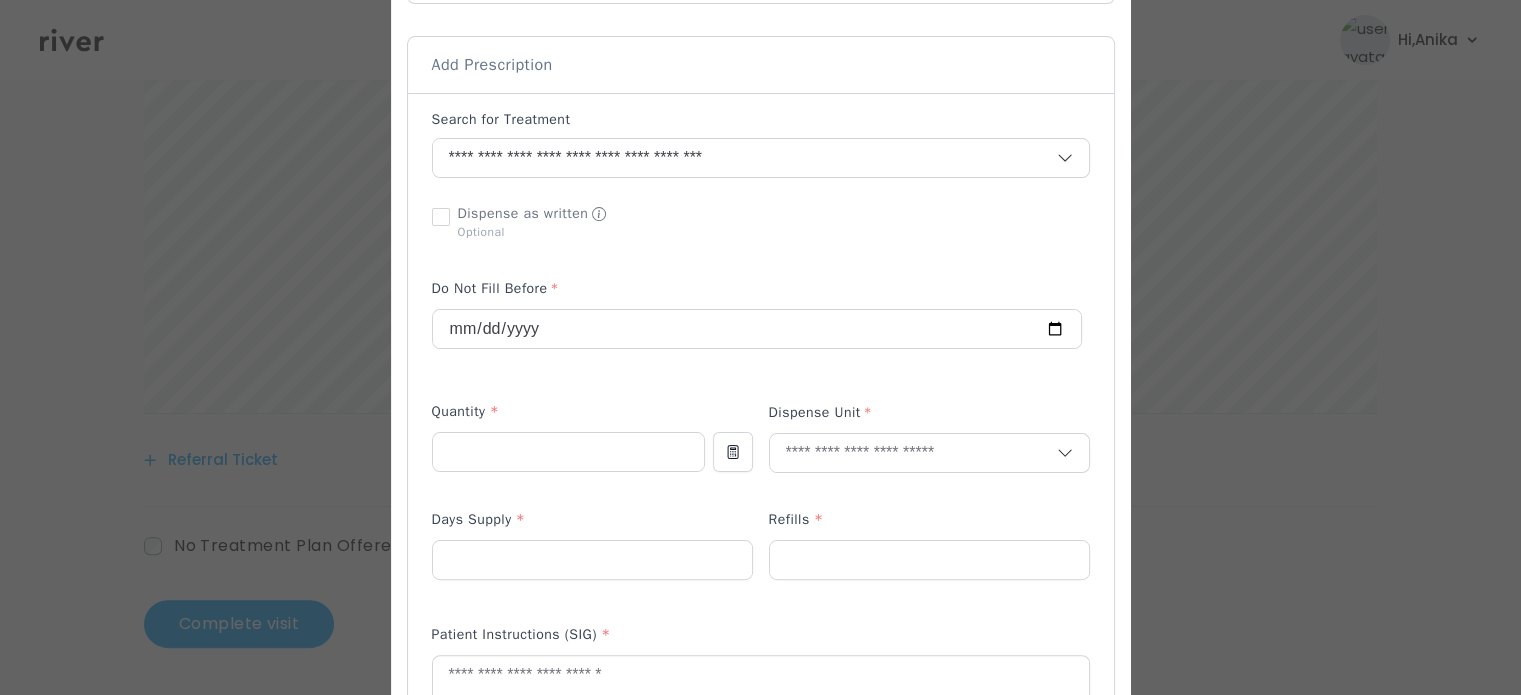 scroll, scrollTop: 494, scrollLeft: 0, axis: vertical 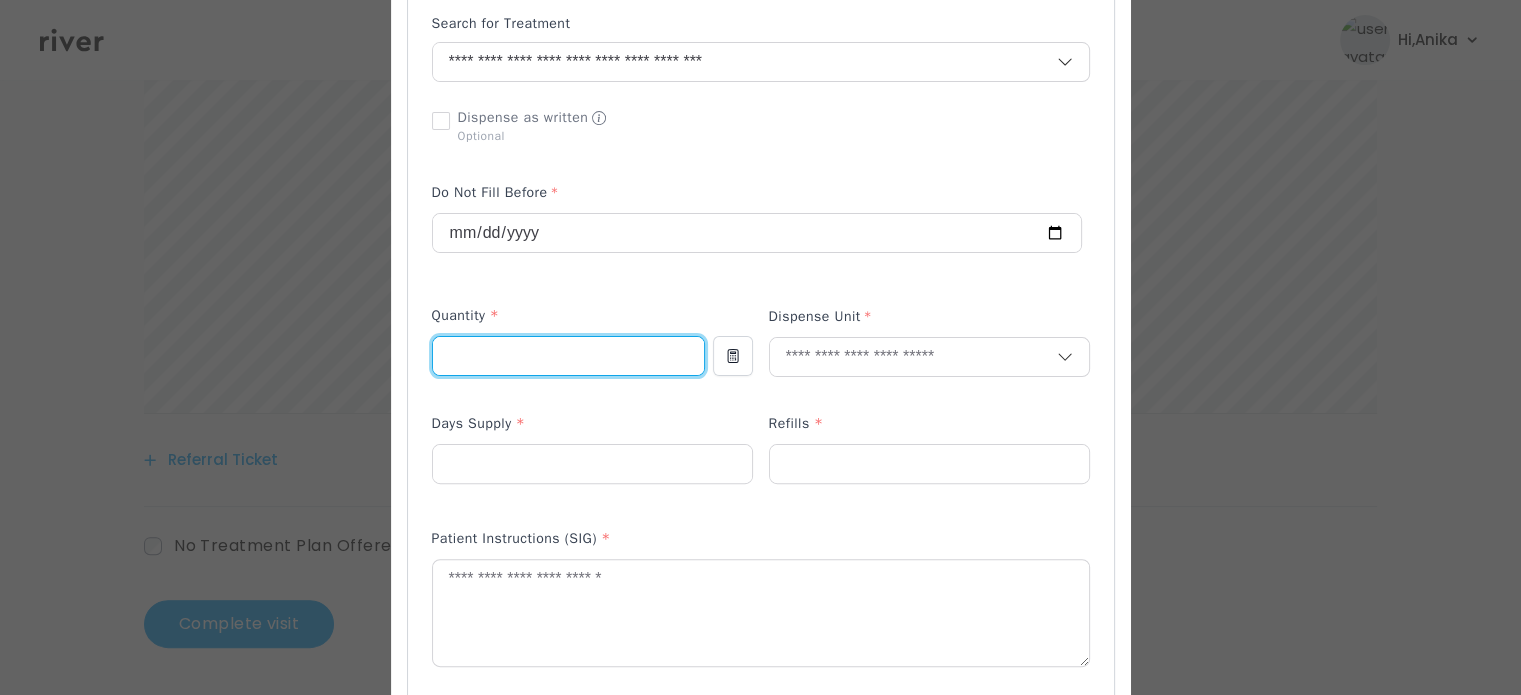 click at bounding box center (568, 356) 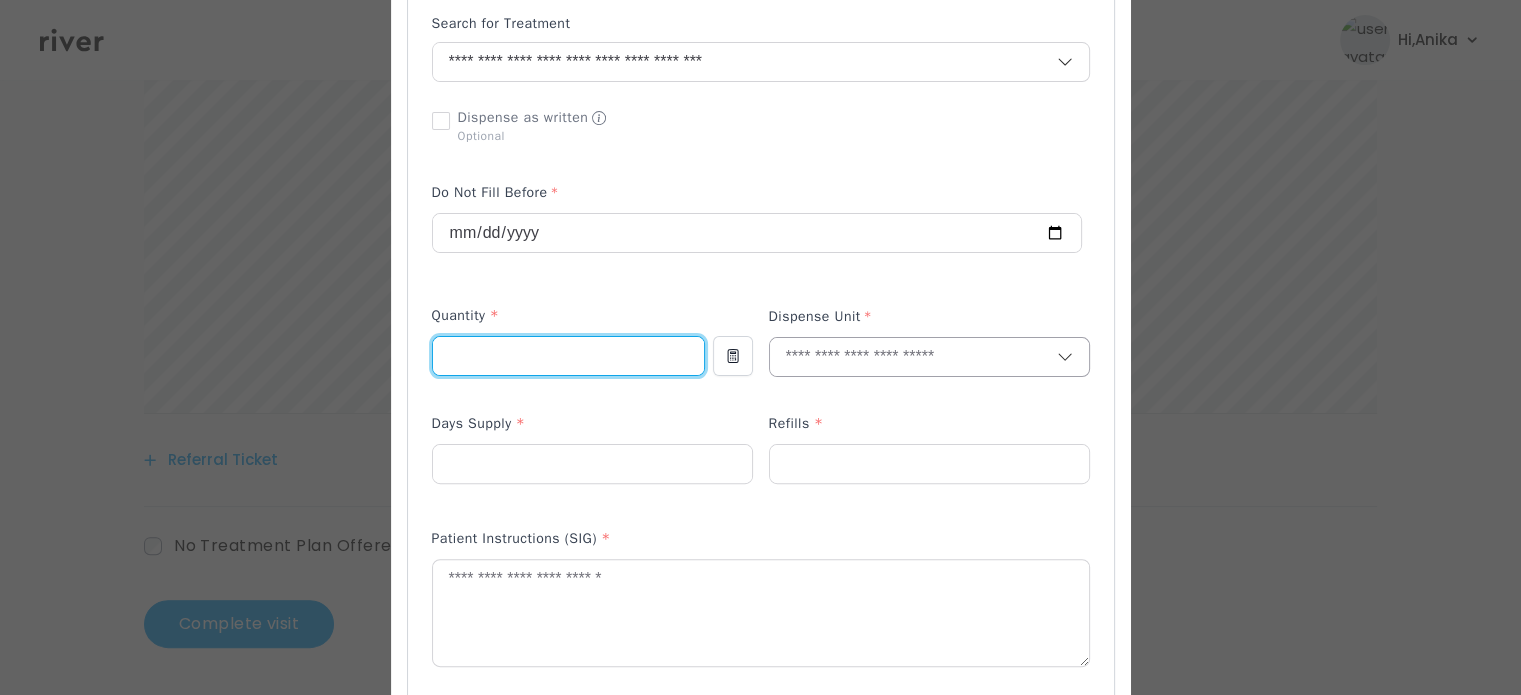 type on "**" 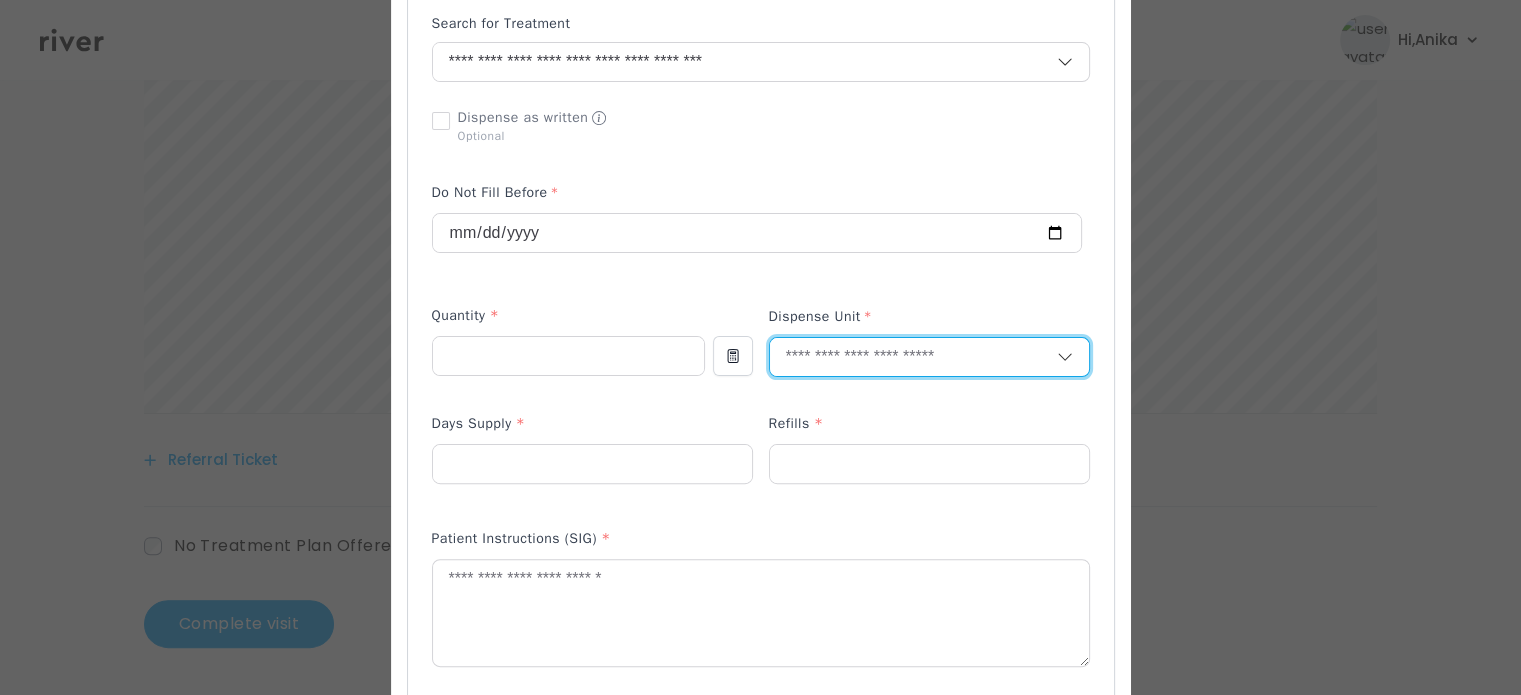 click at bounding box center (913, 357) 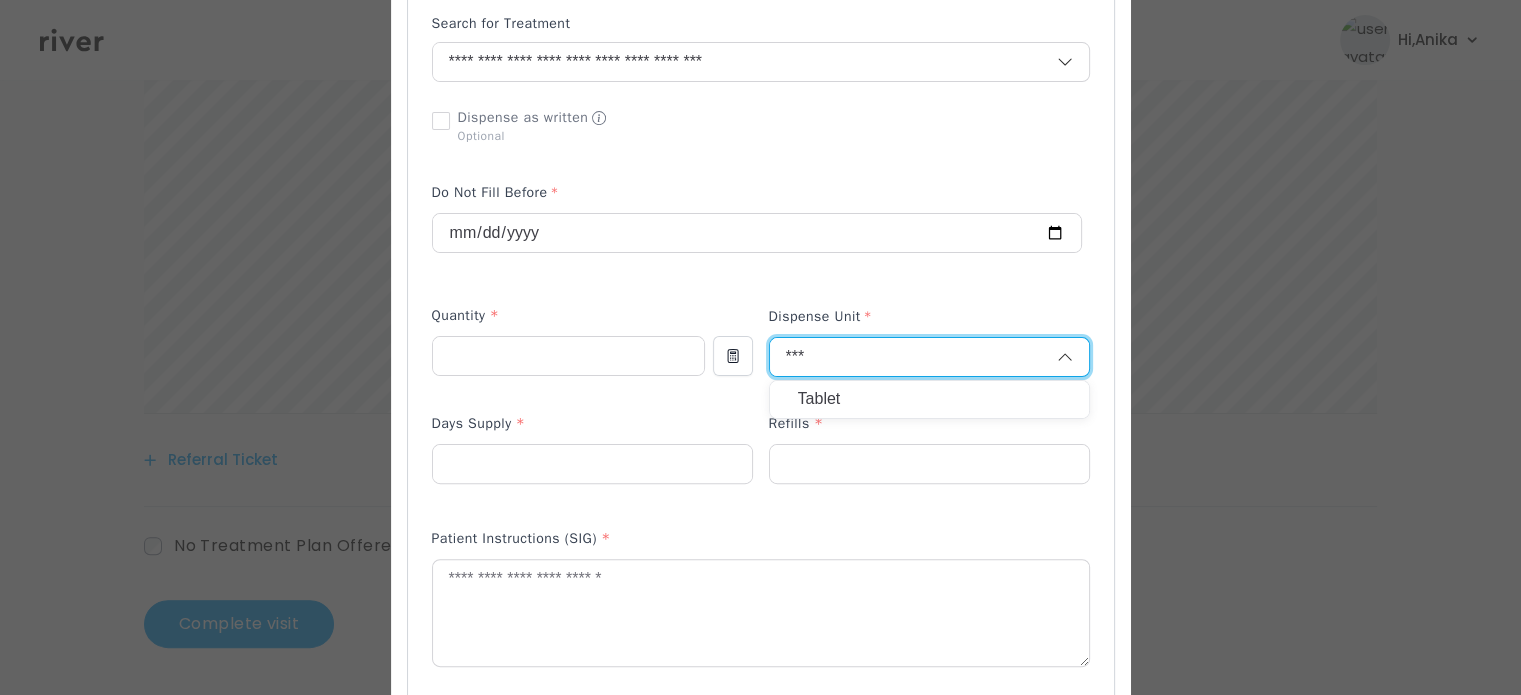 type on "***" 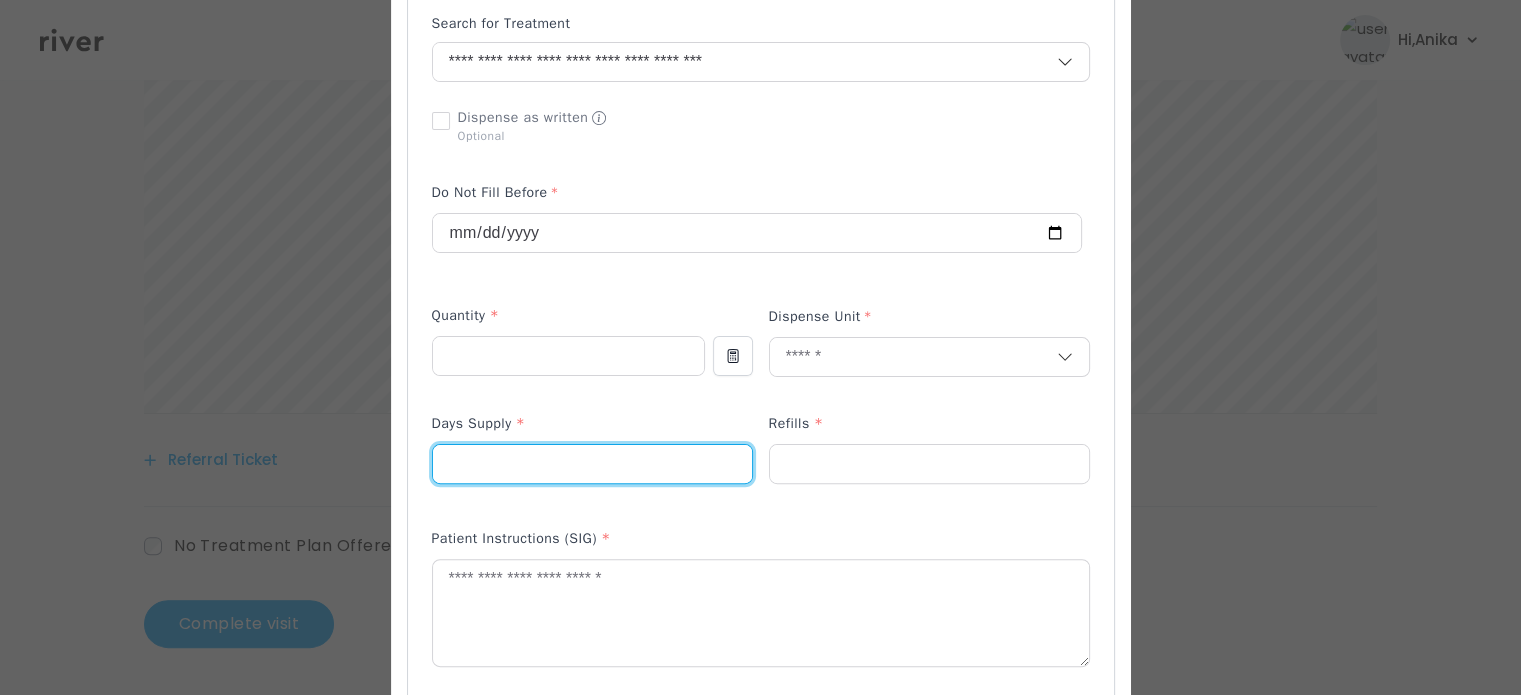 click at bounding box center [592, 464] 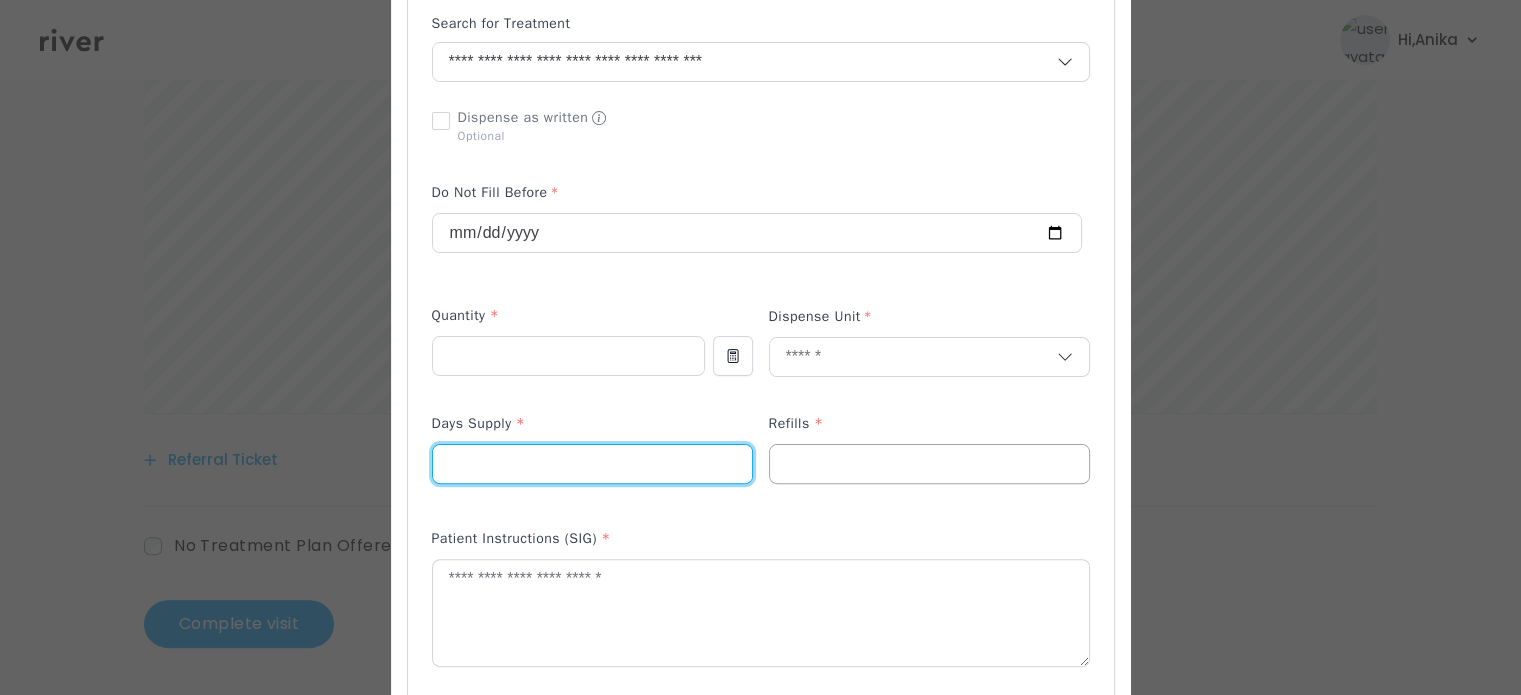 type on "*" 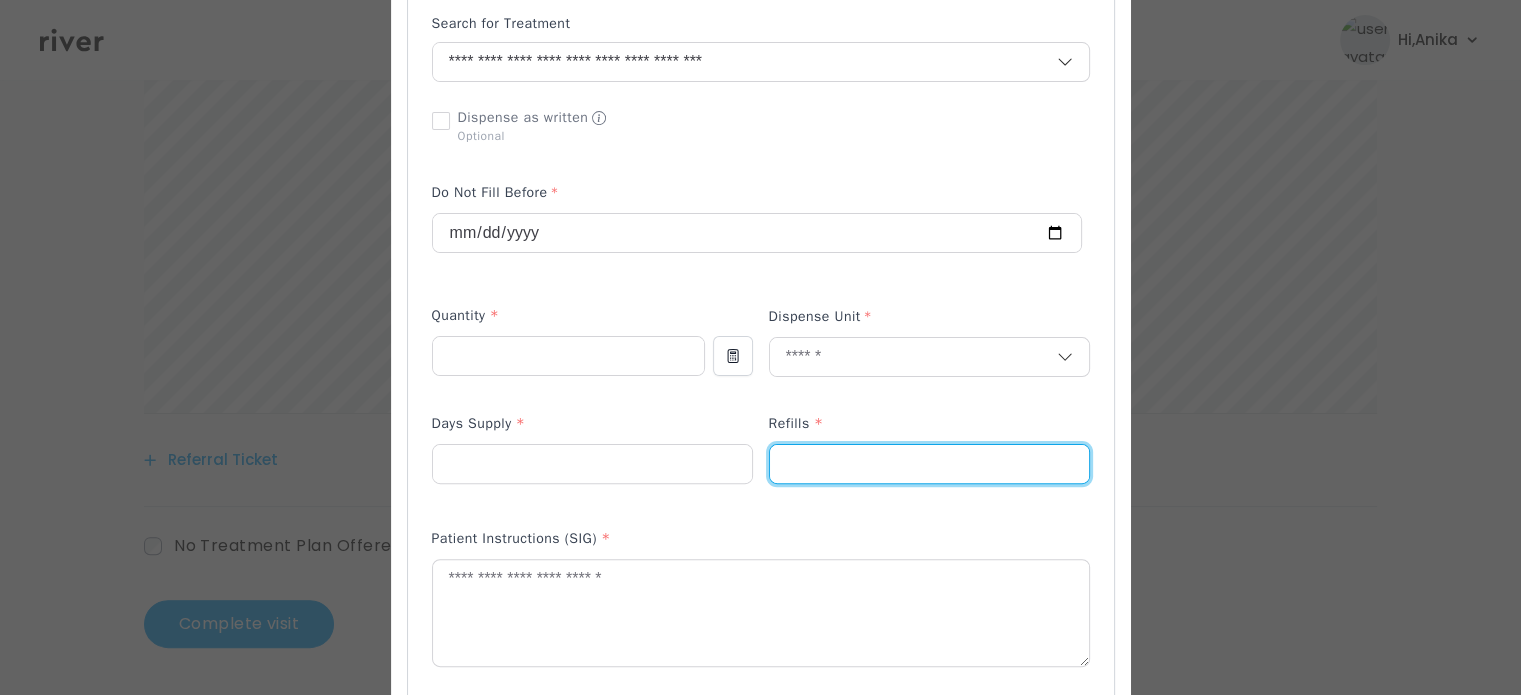 click at bounding box center [929, 464] 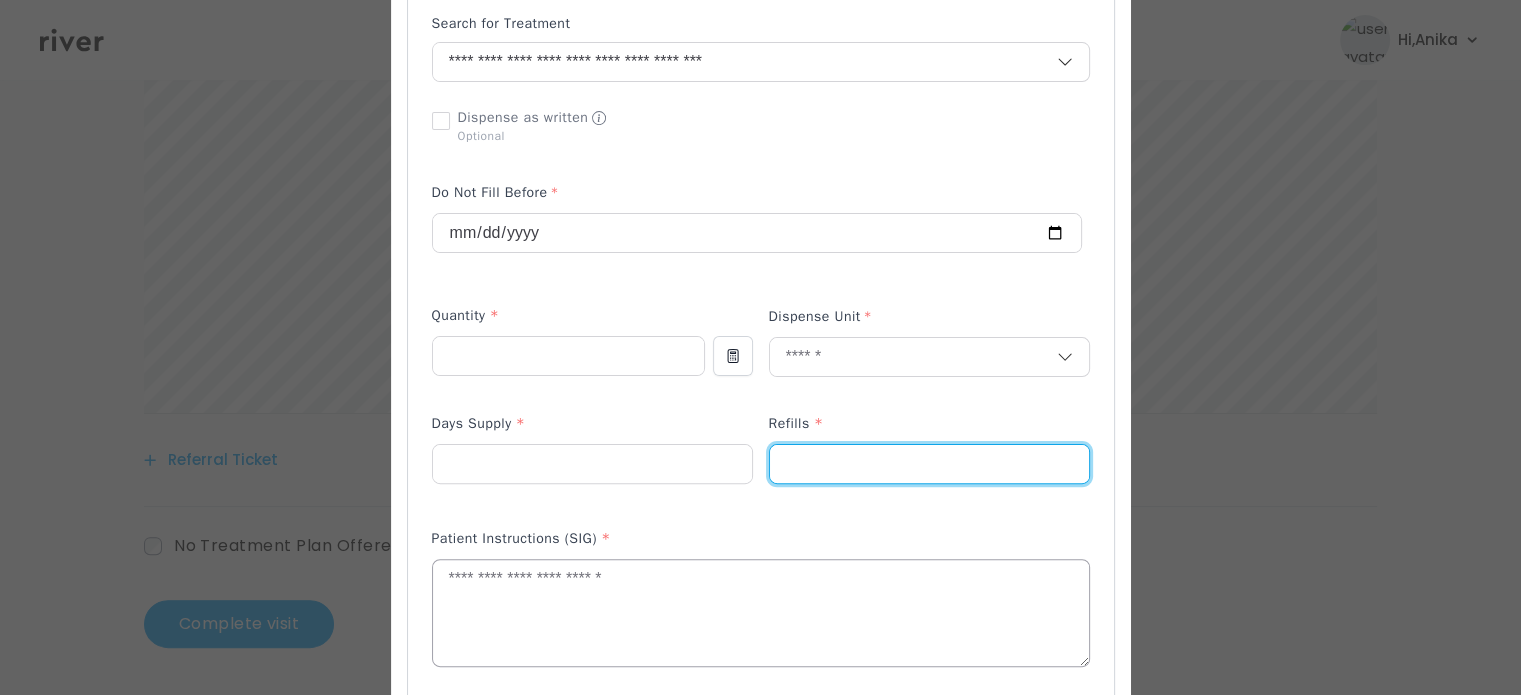 type on "*" 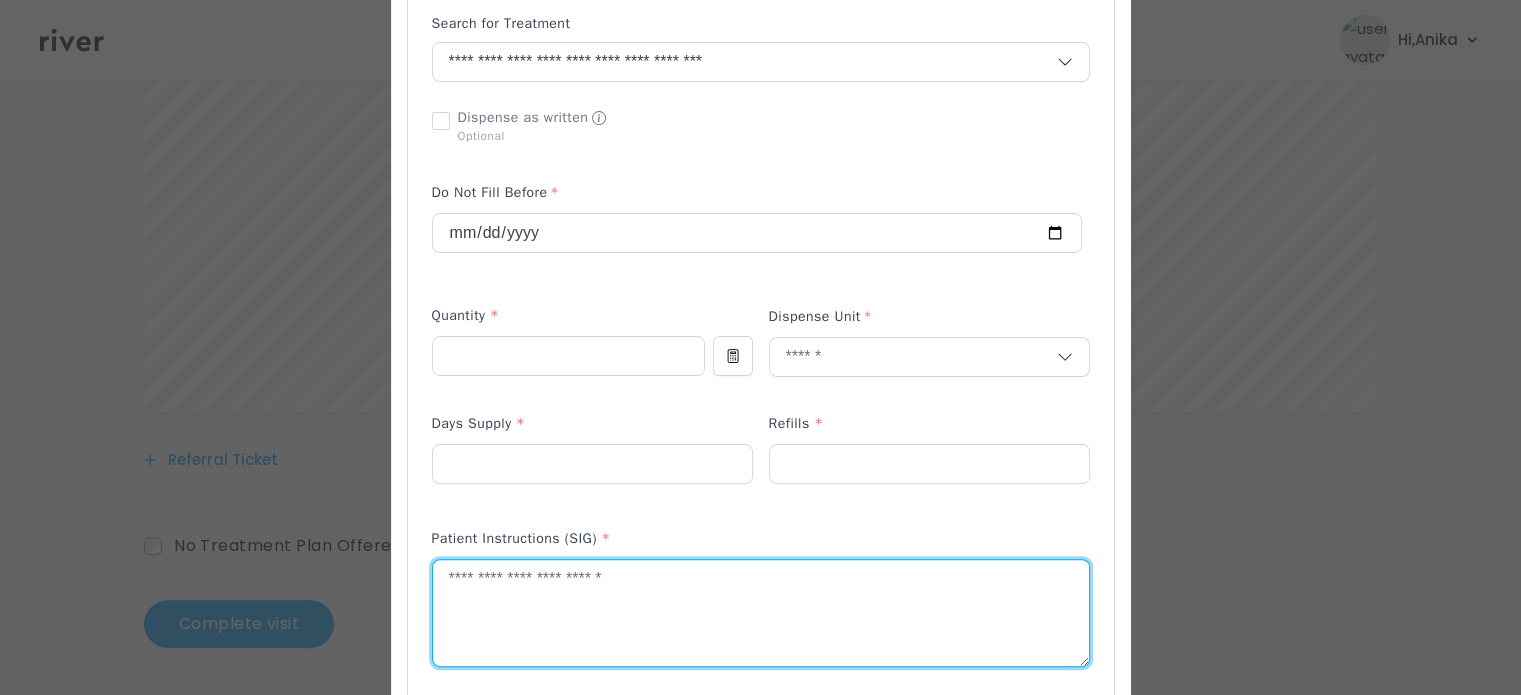 click at bounding box center (761, 613) 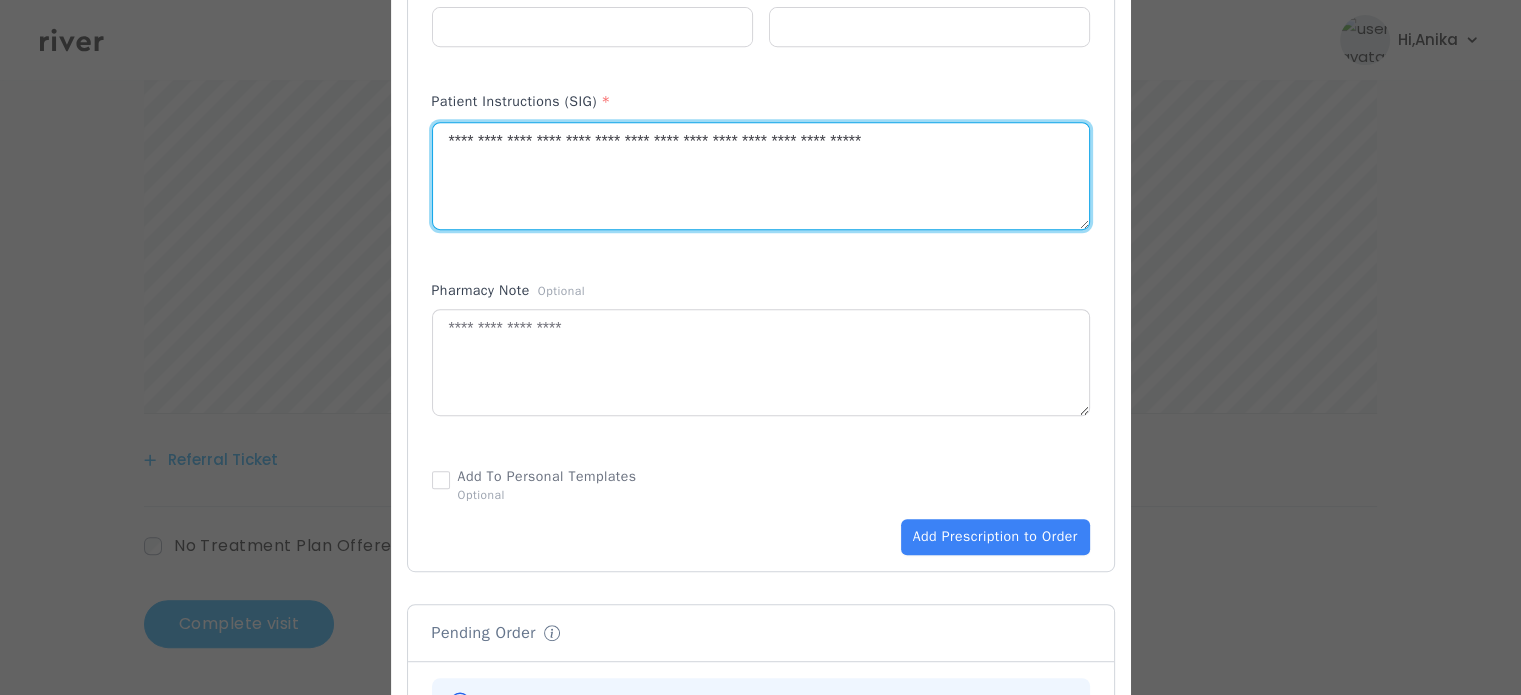 scroll, scrollTop: 992, scrollLeft: 0, axis: vertical 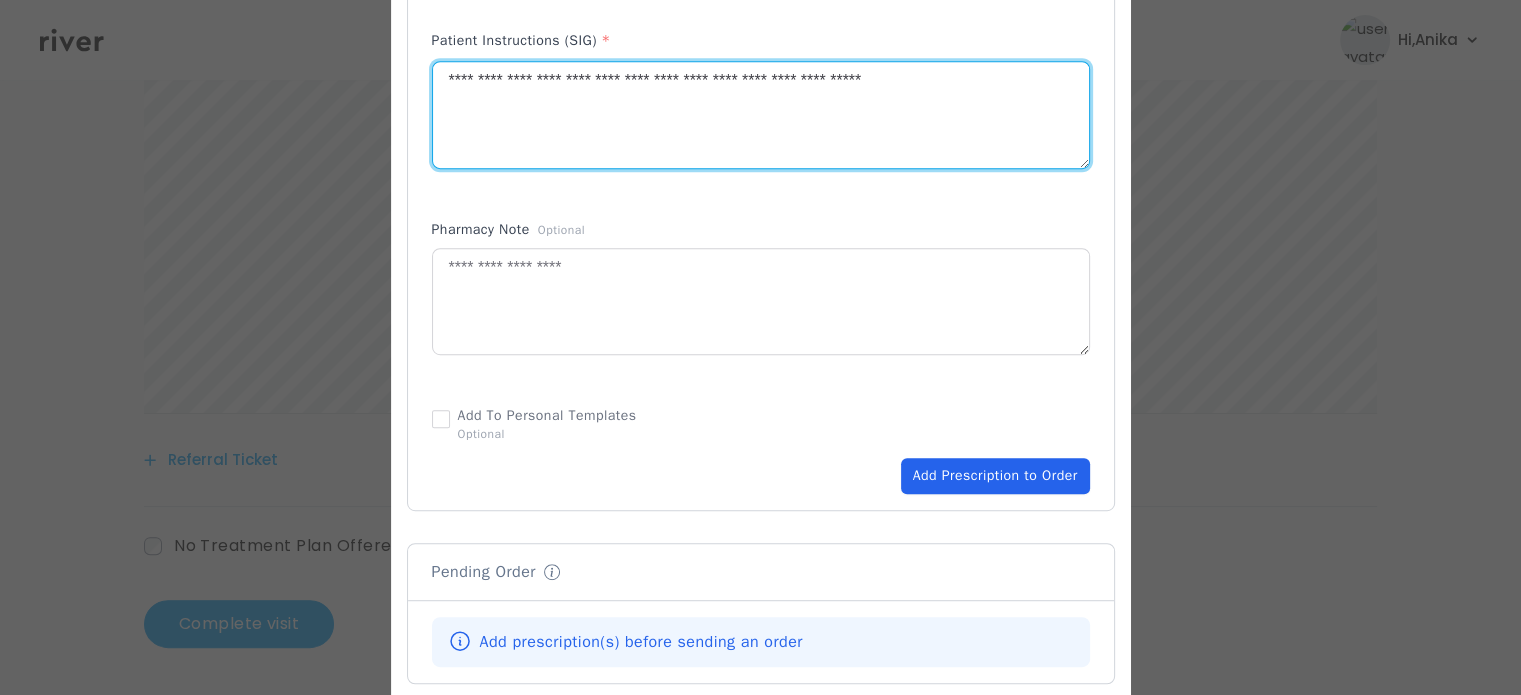 type on "**********" 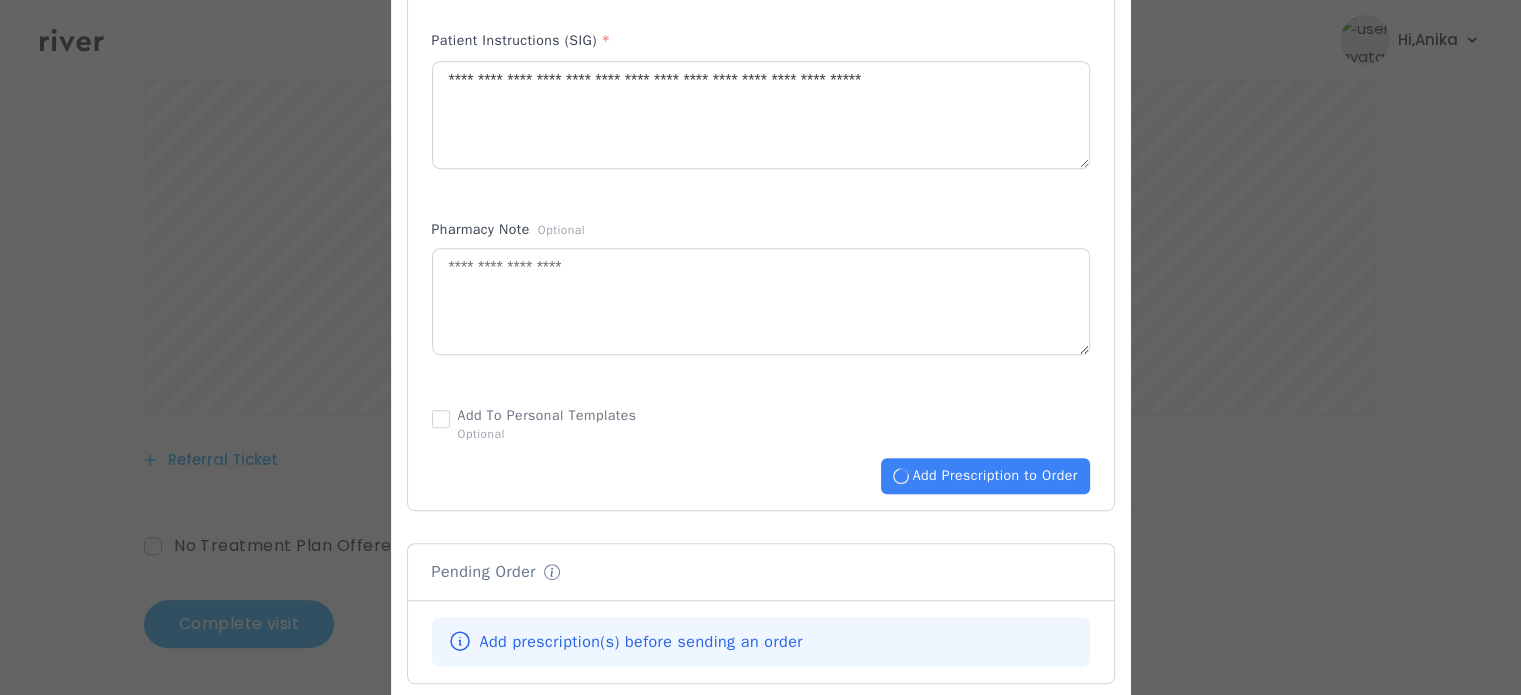 type 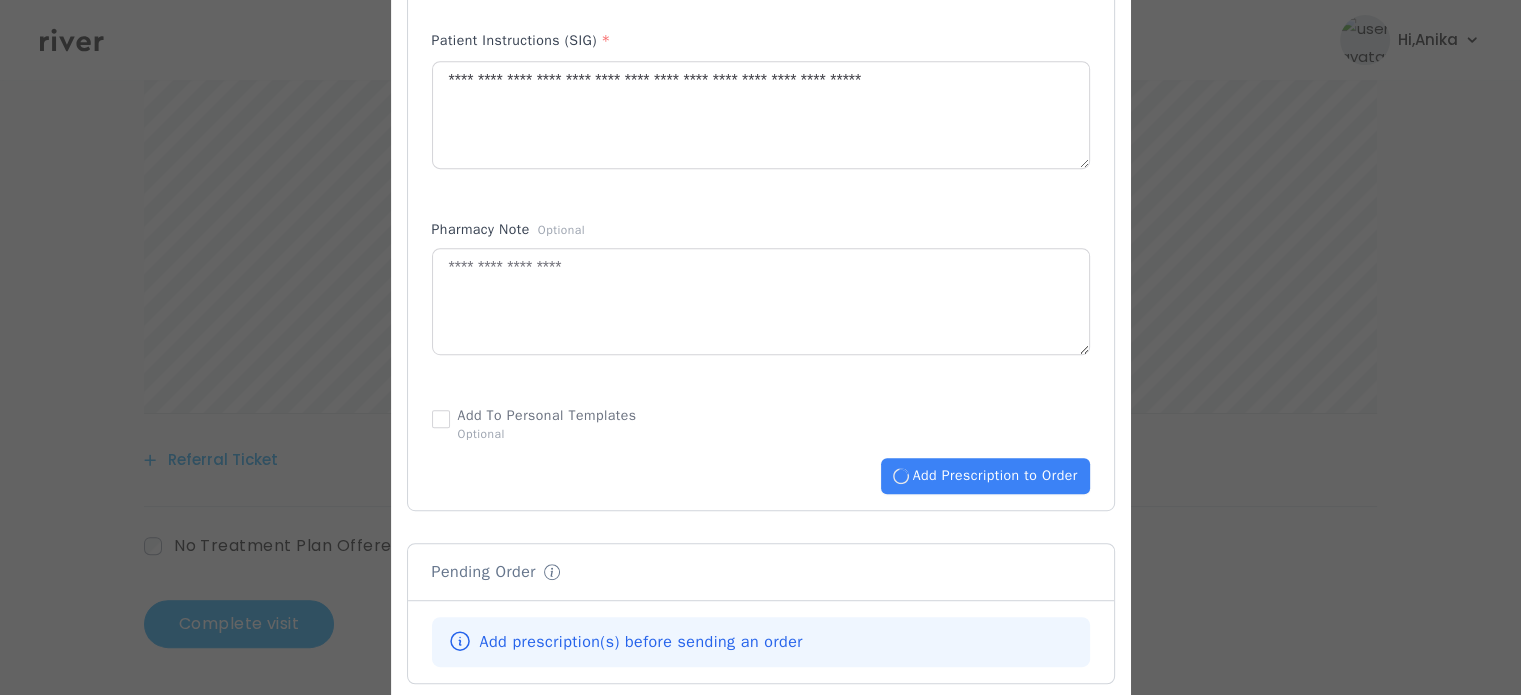 type 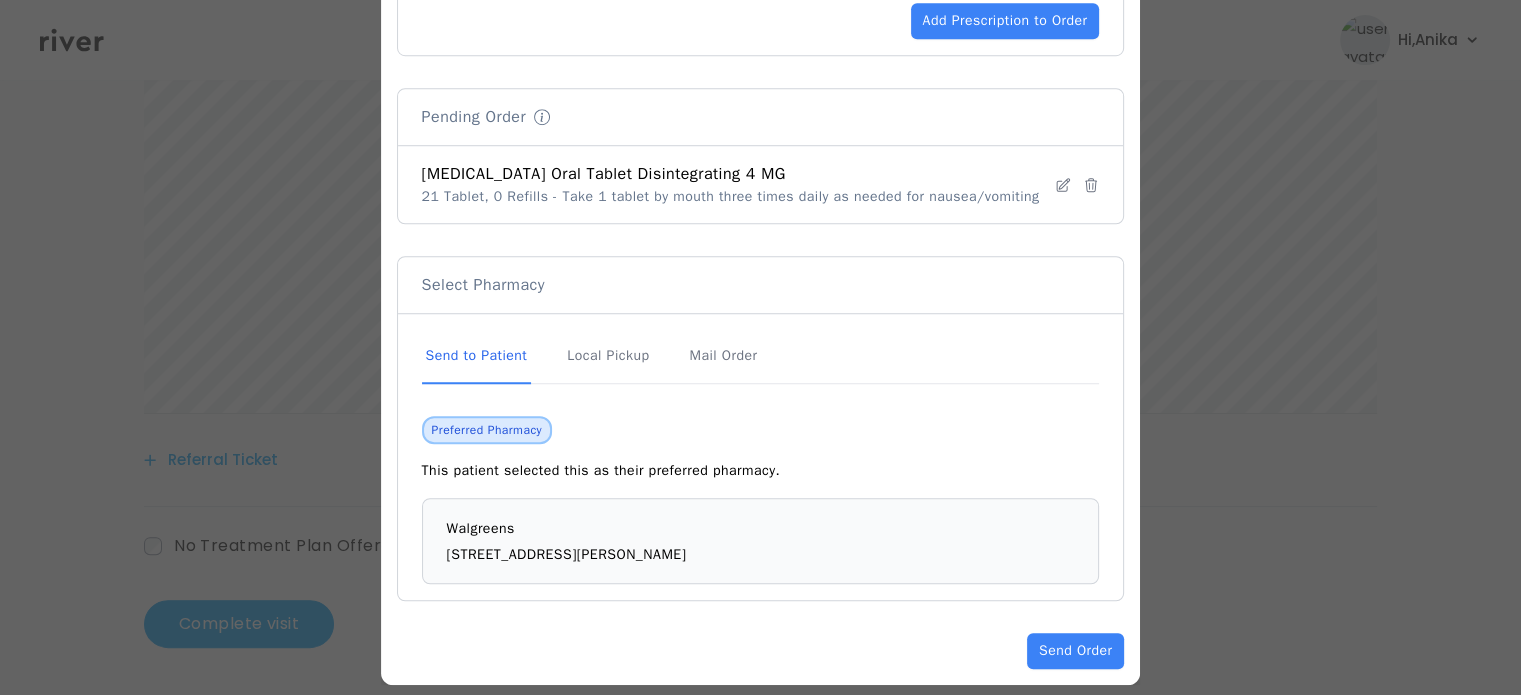 scroll, scrollTop: 1464, scrollLeft: 0, axis: vertical 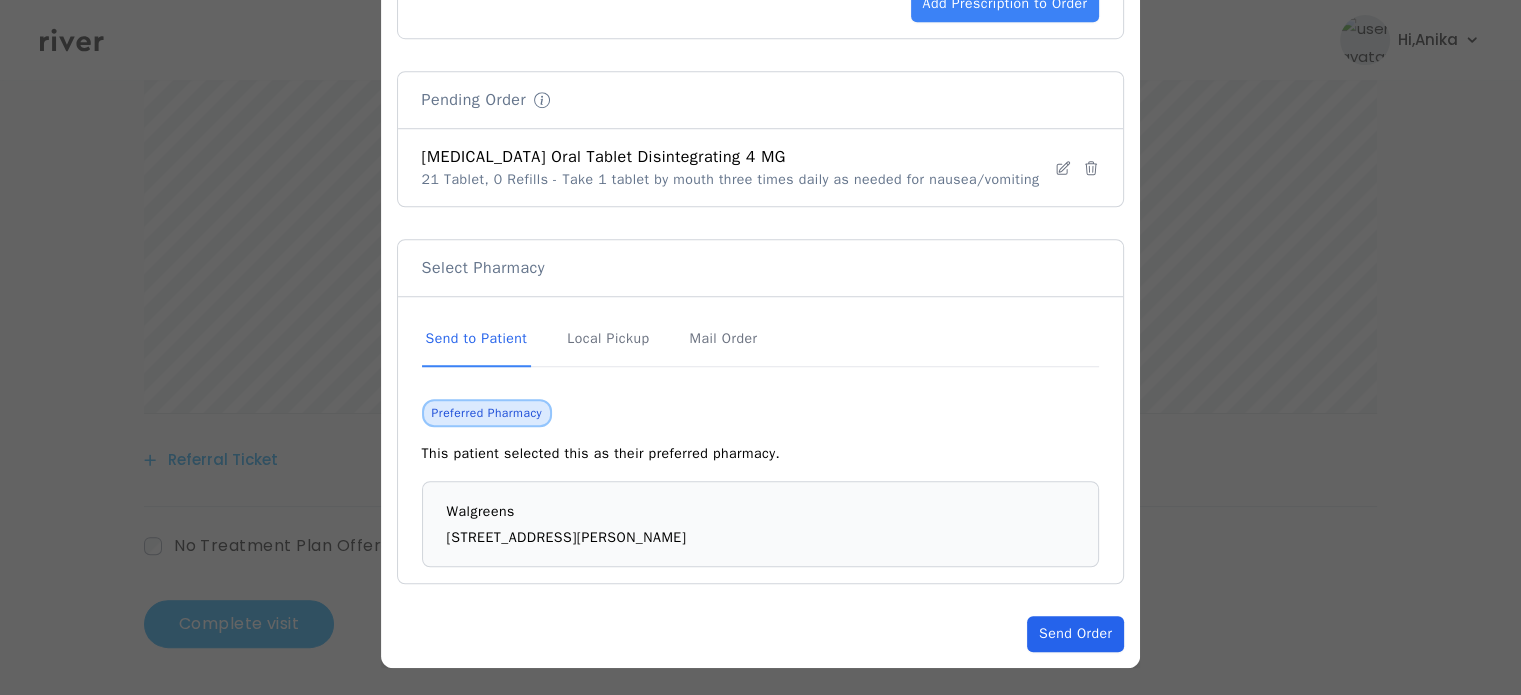 click on "Send Order" 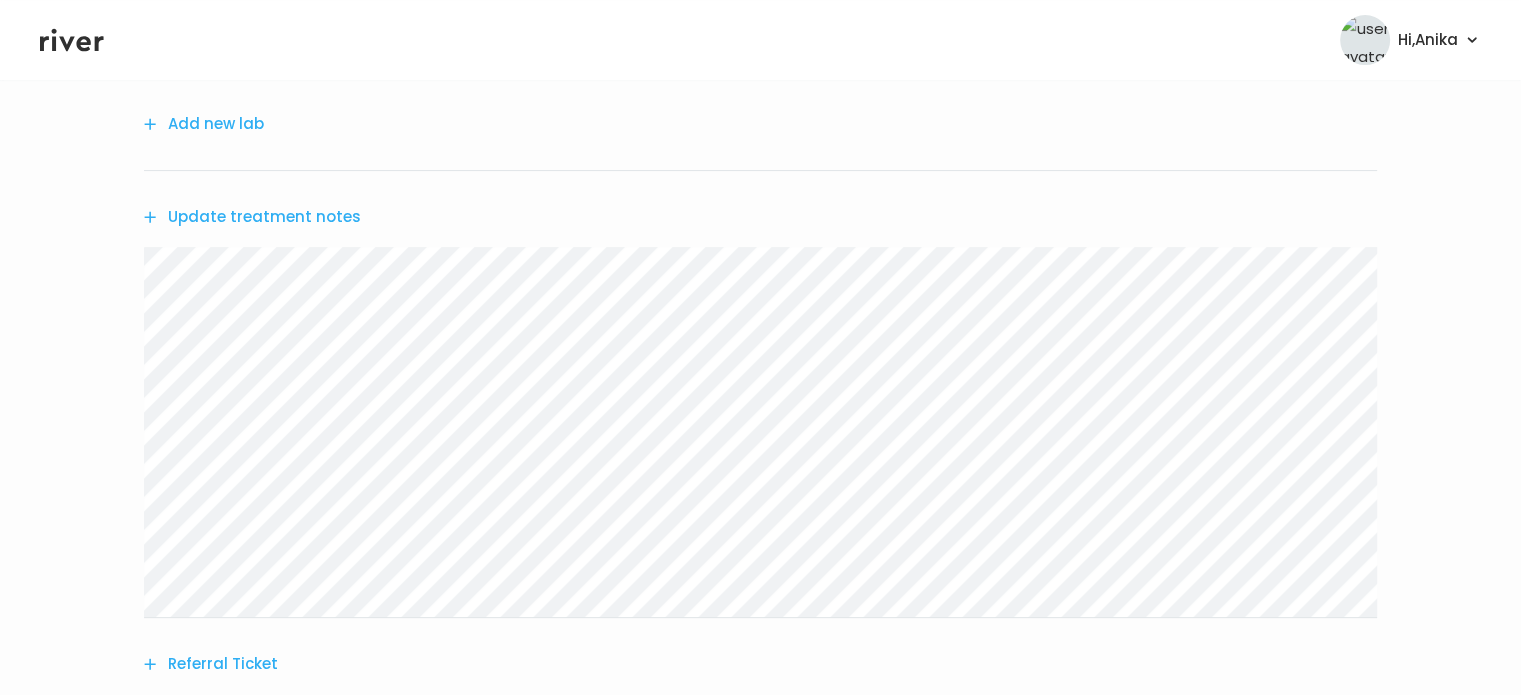 scroll, scrollTop: 716, scrollLeft: 0, axis: vertical 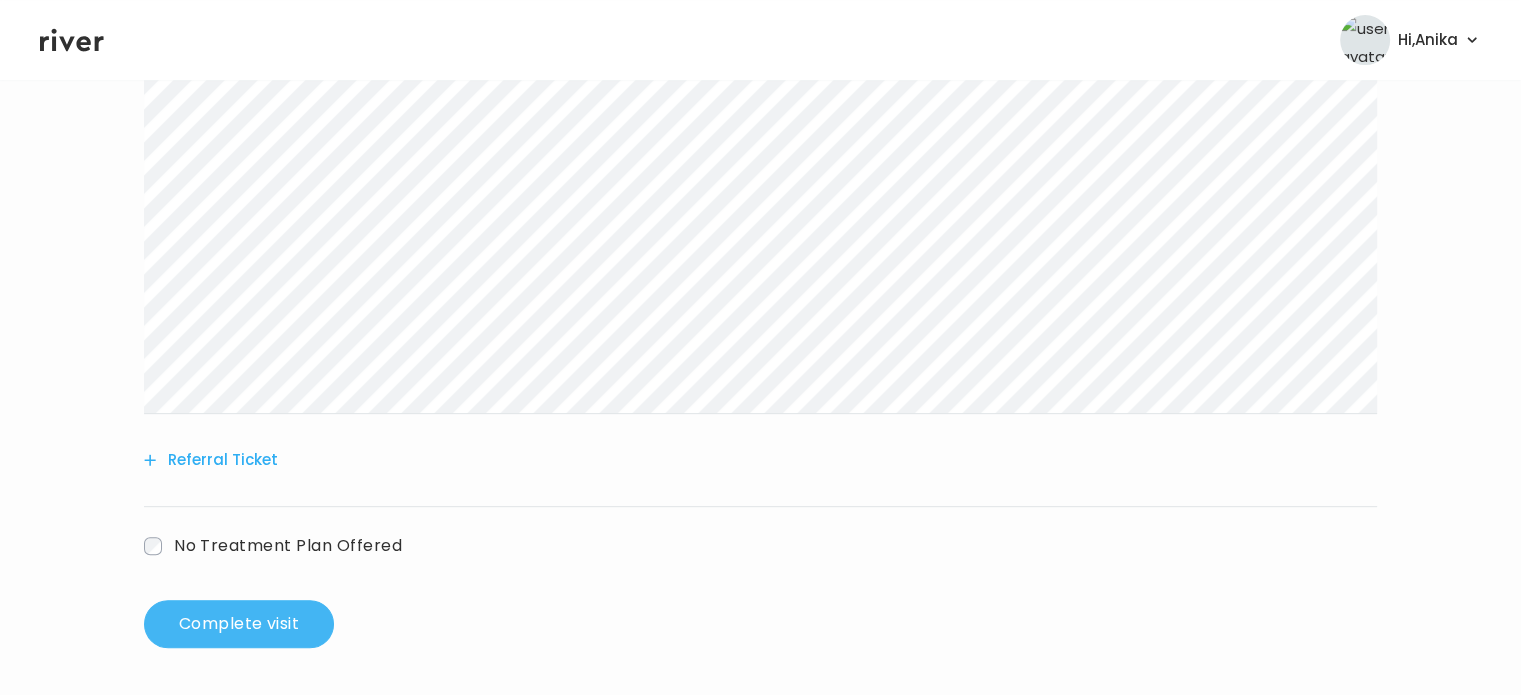 click on "Complete visit" at bounding box center [239, 624] 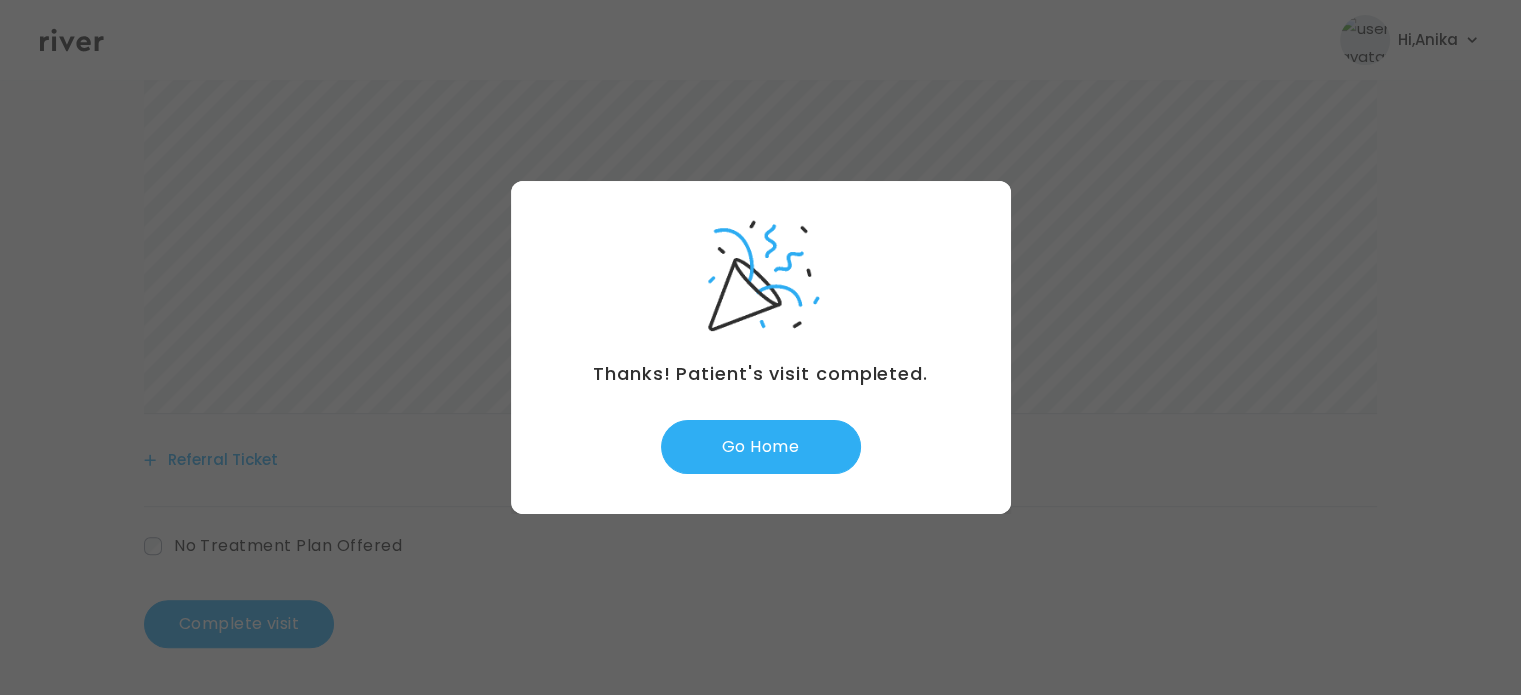 click on "Thanks! Patient's visit completed. Go Home" at bounding box center [761, 347] 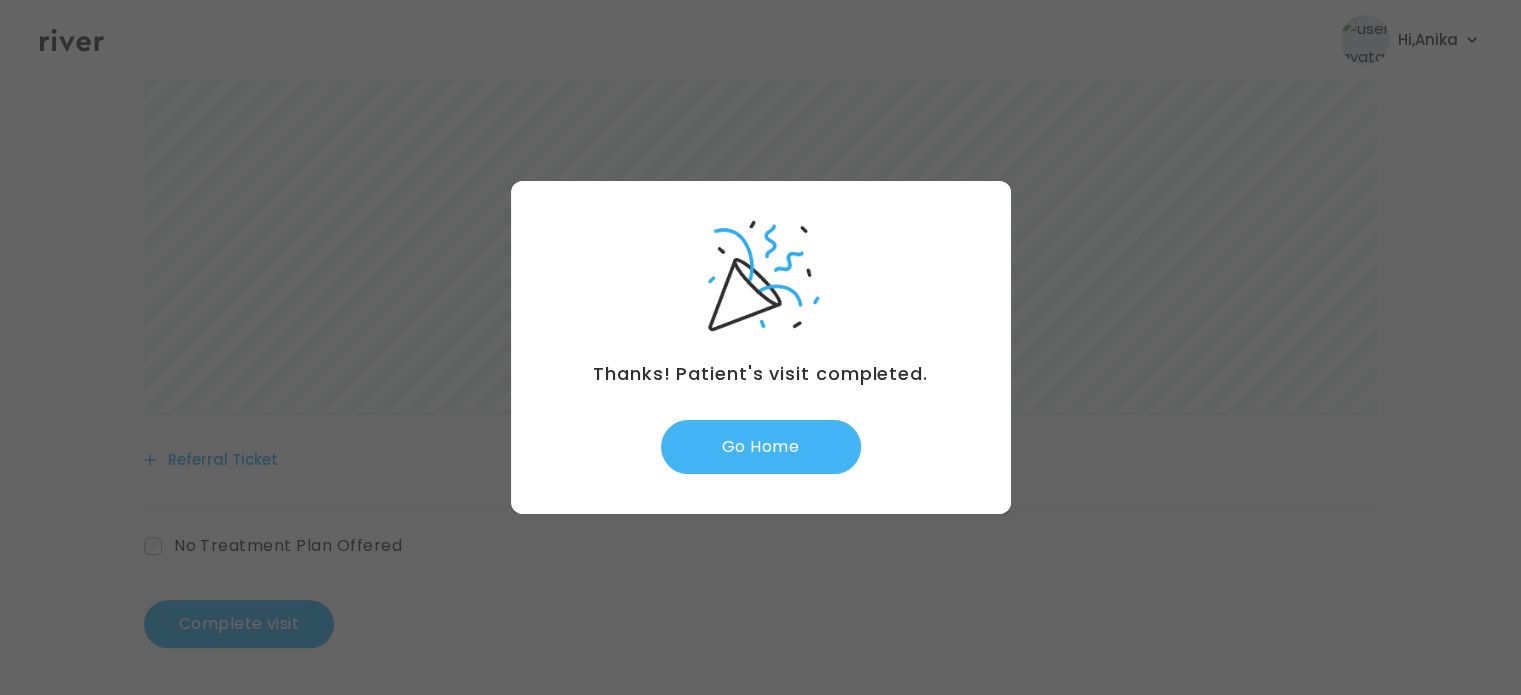 click on "Go Home" at bounding box center [761, 447] 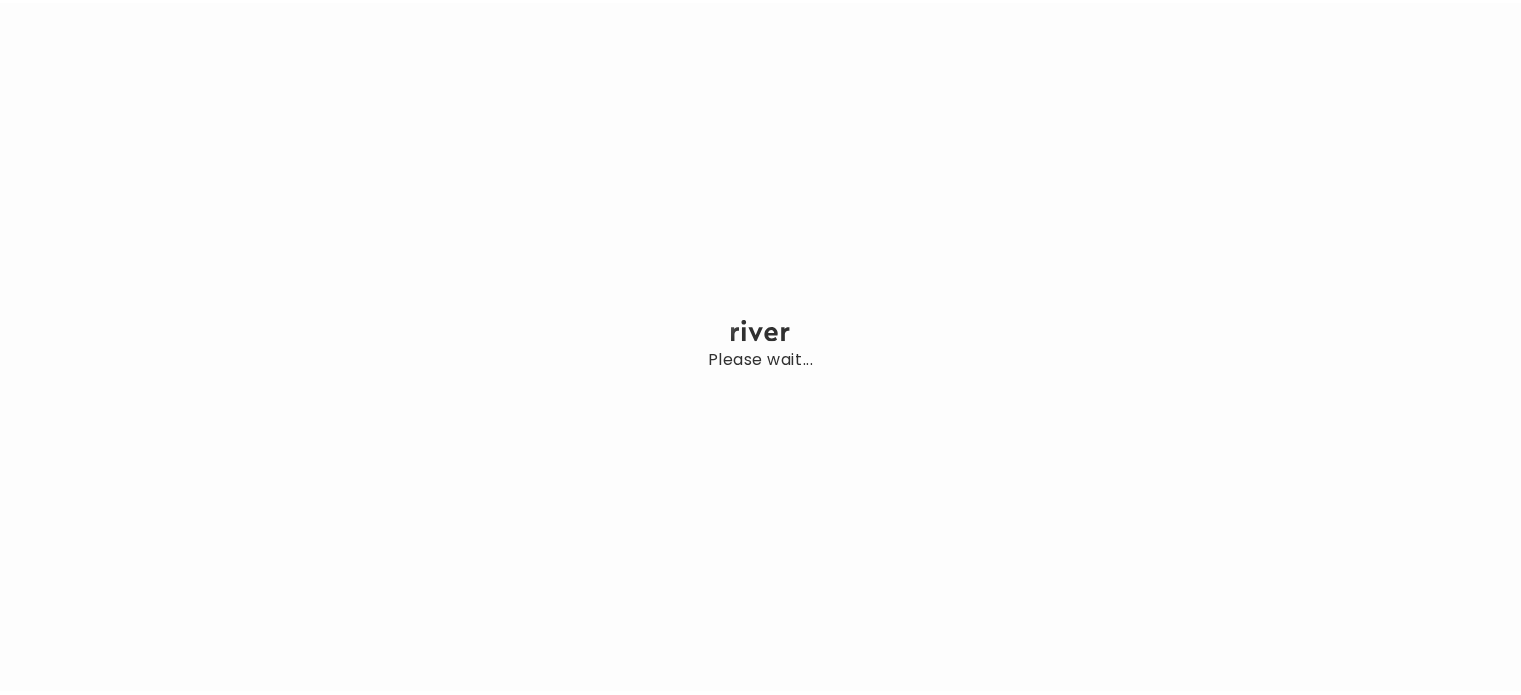 scroll, scrollTop: 0, scrollLeft: 0, axis: both 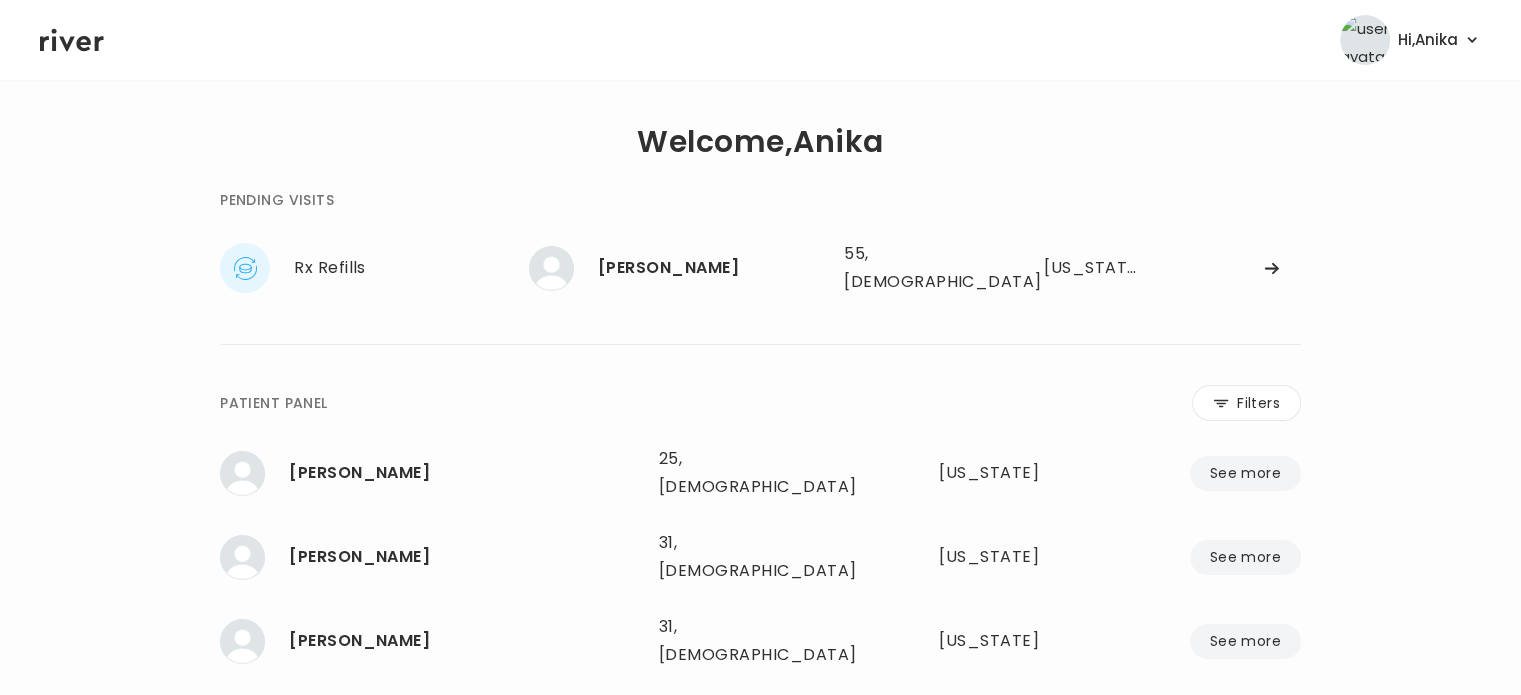 click 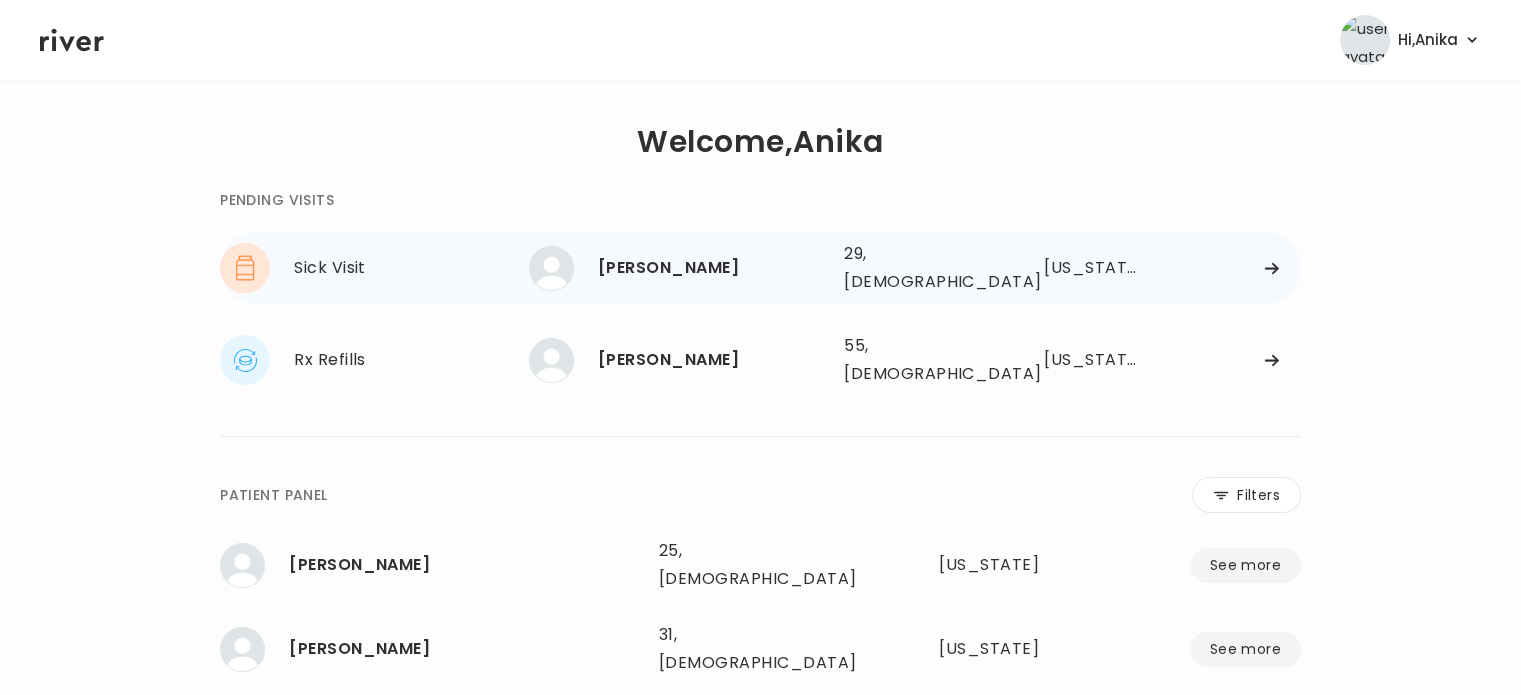 click on "[PERSON_NAME]" at bounding box center [713, 268] 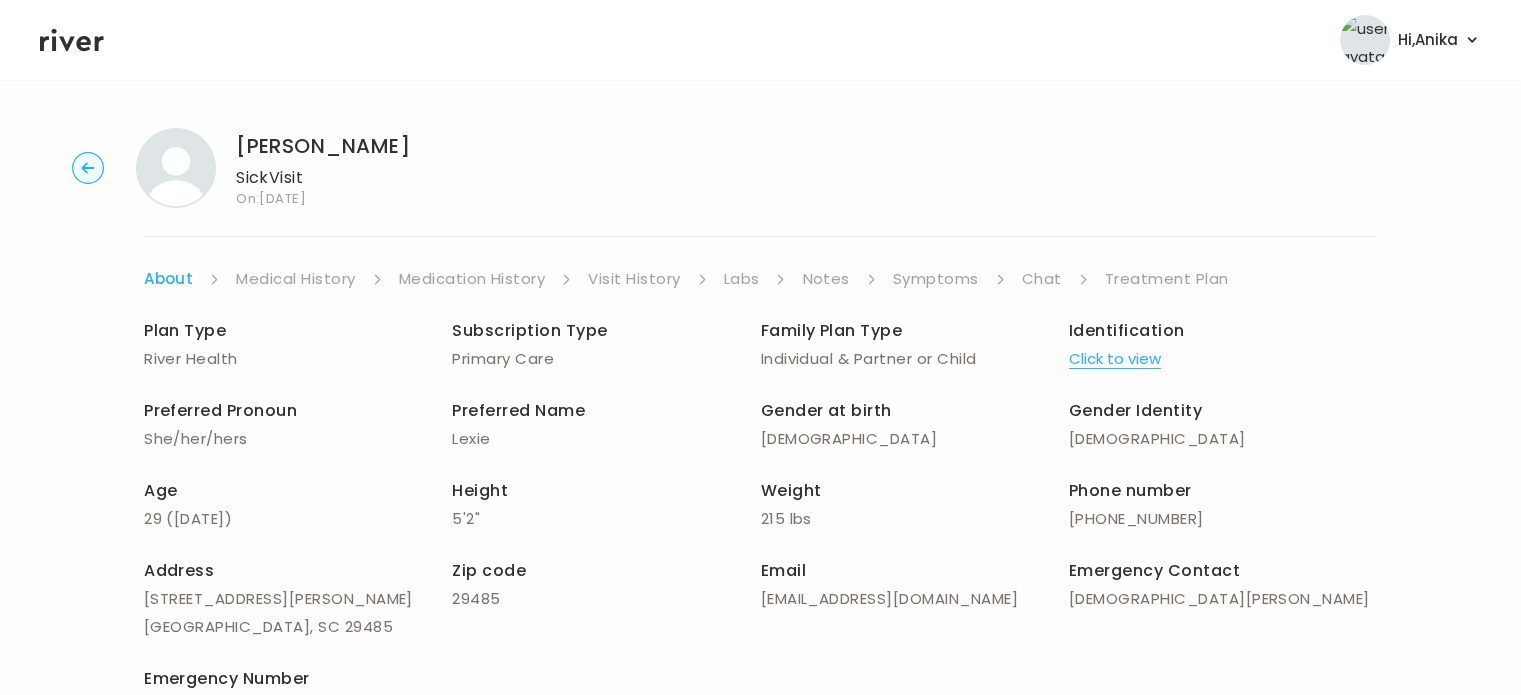 click on "Symptoms" at bounding box center [936, 279] 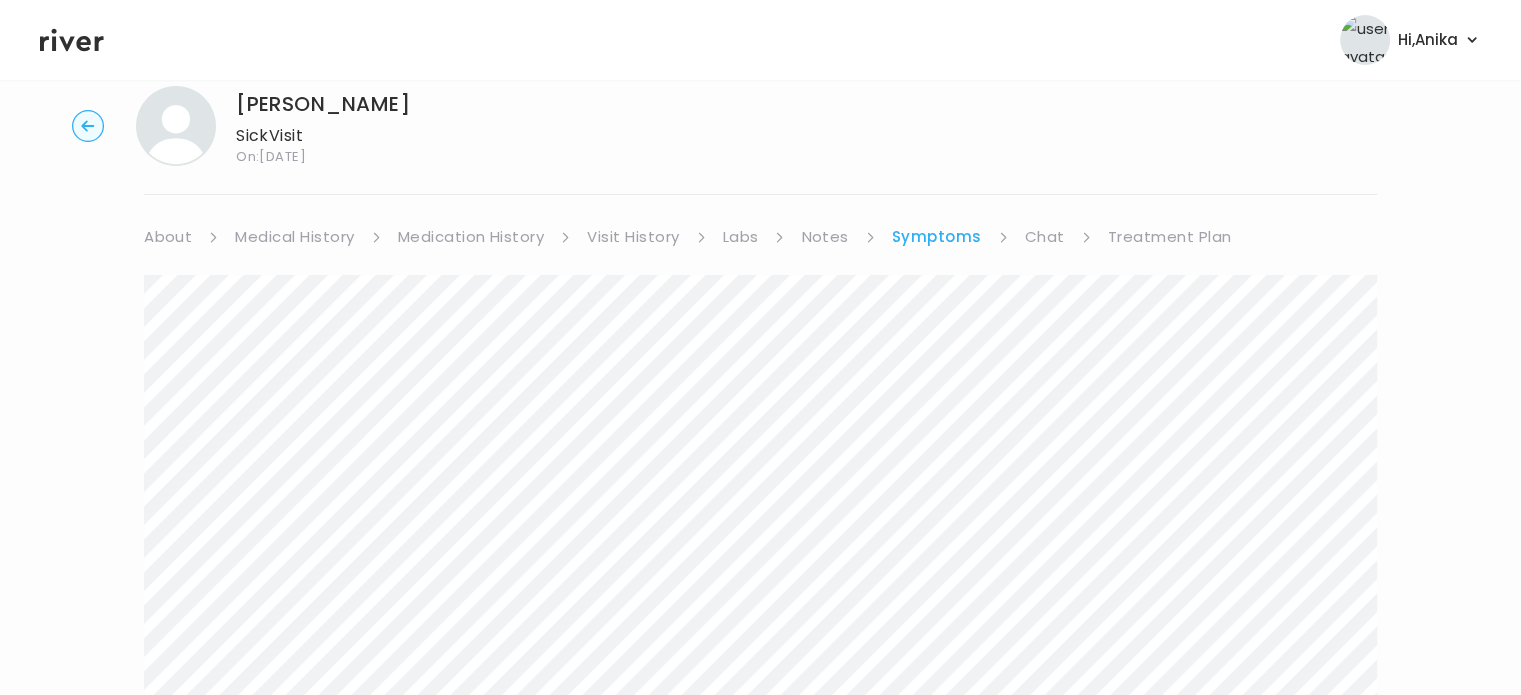 scroll, scrollTop: 40, scrollLeft: 0, axis: vertical 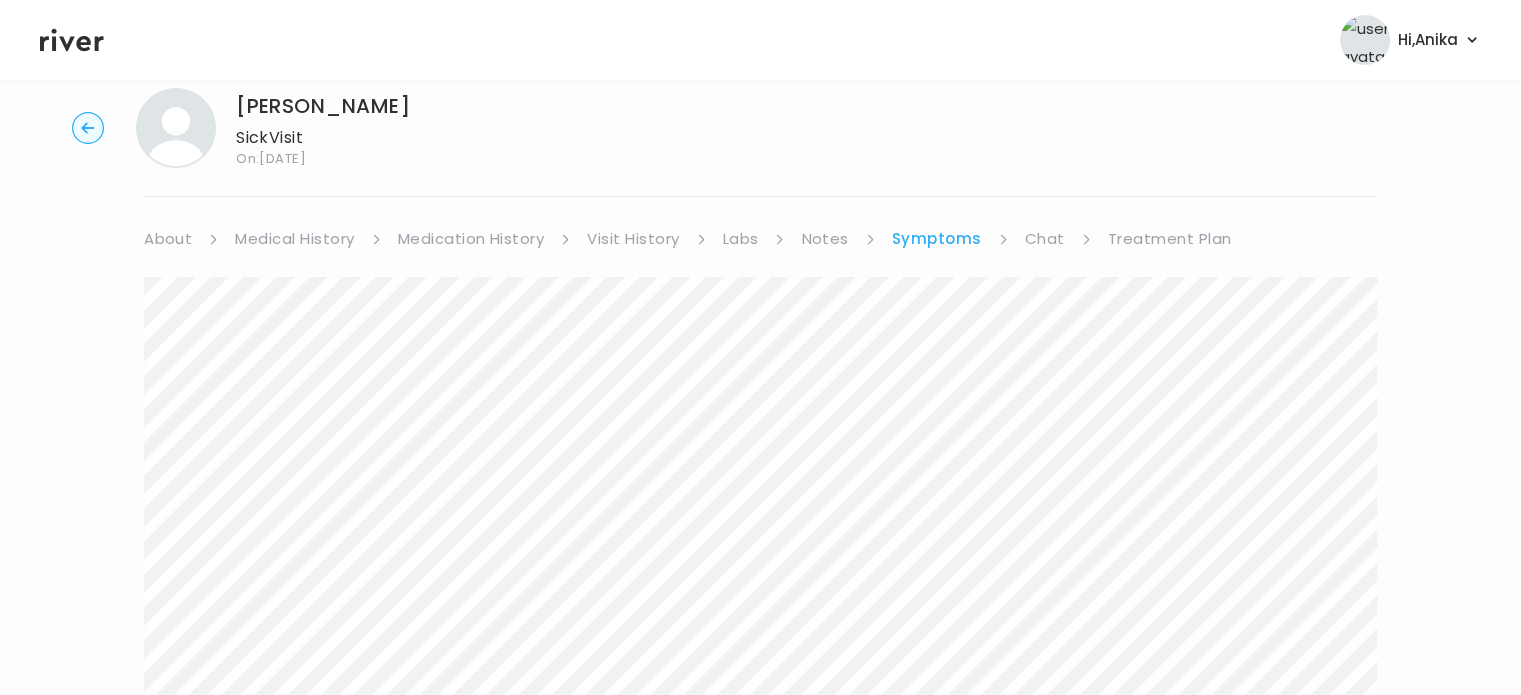 click on "Chat" at bounding box center [1045, 239] 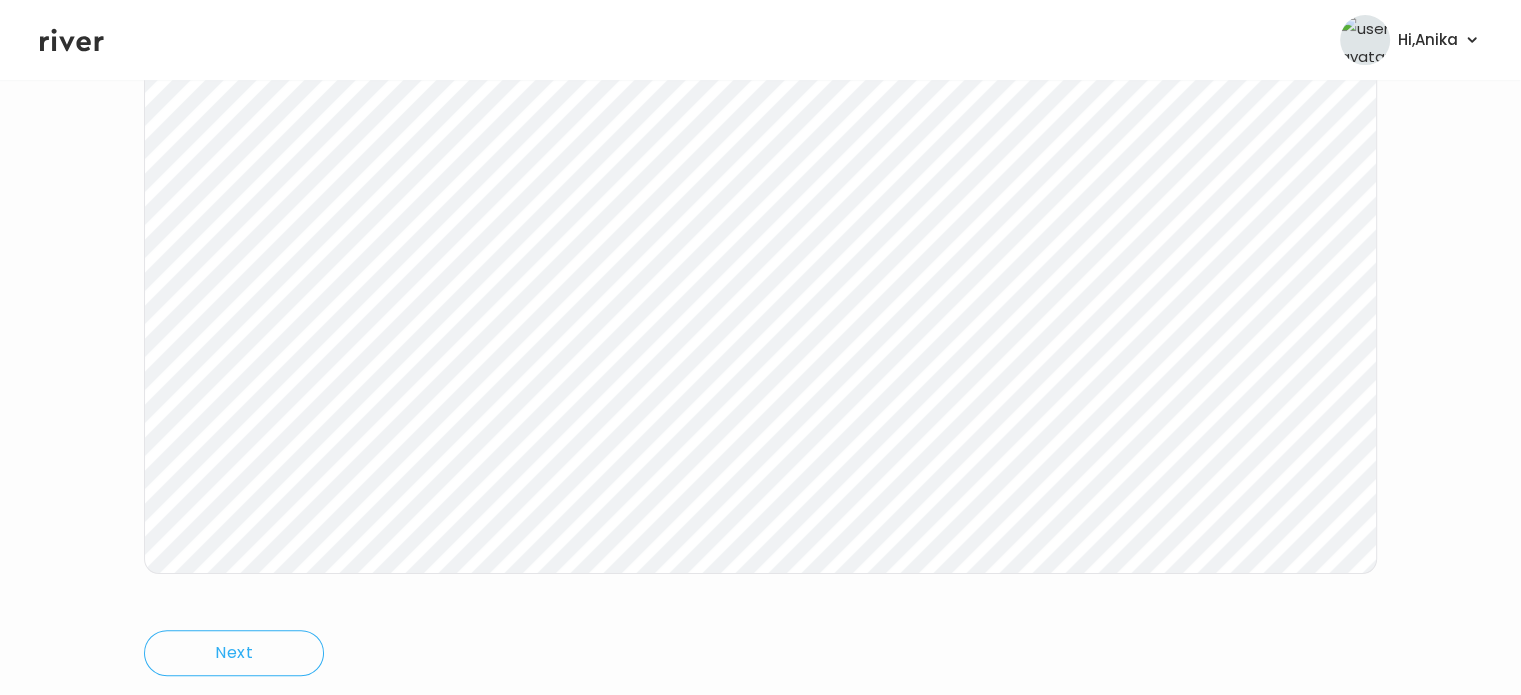 scroll, scrollTop: 415, scrollLeft: 0, axis: vertical 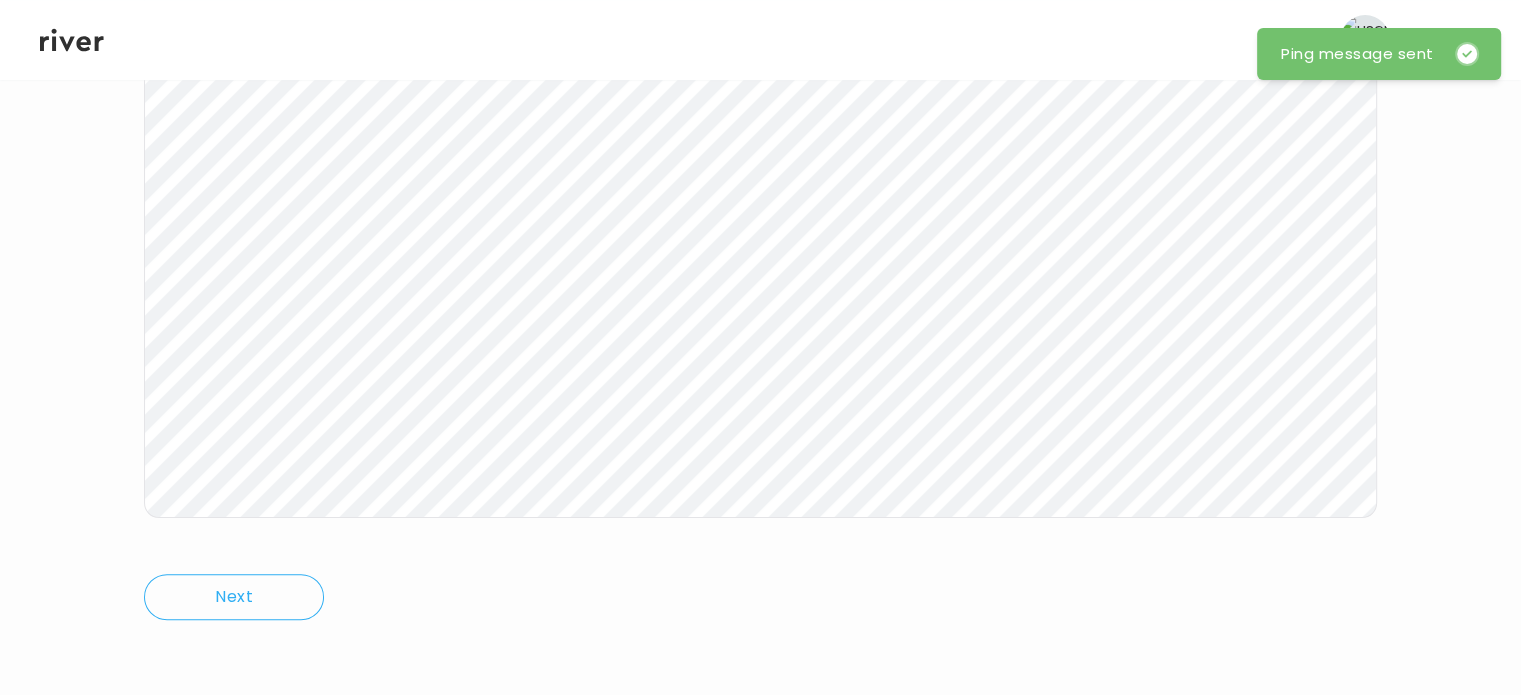 click 